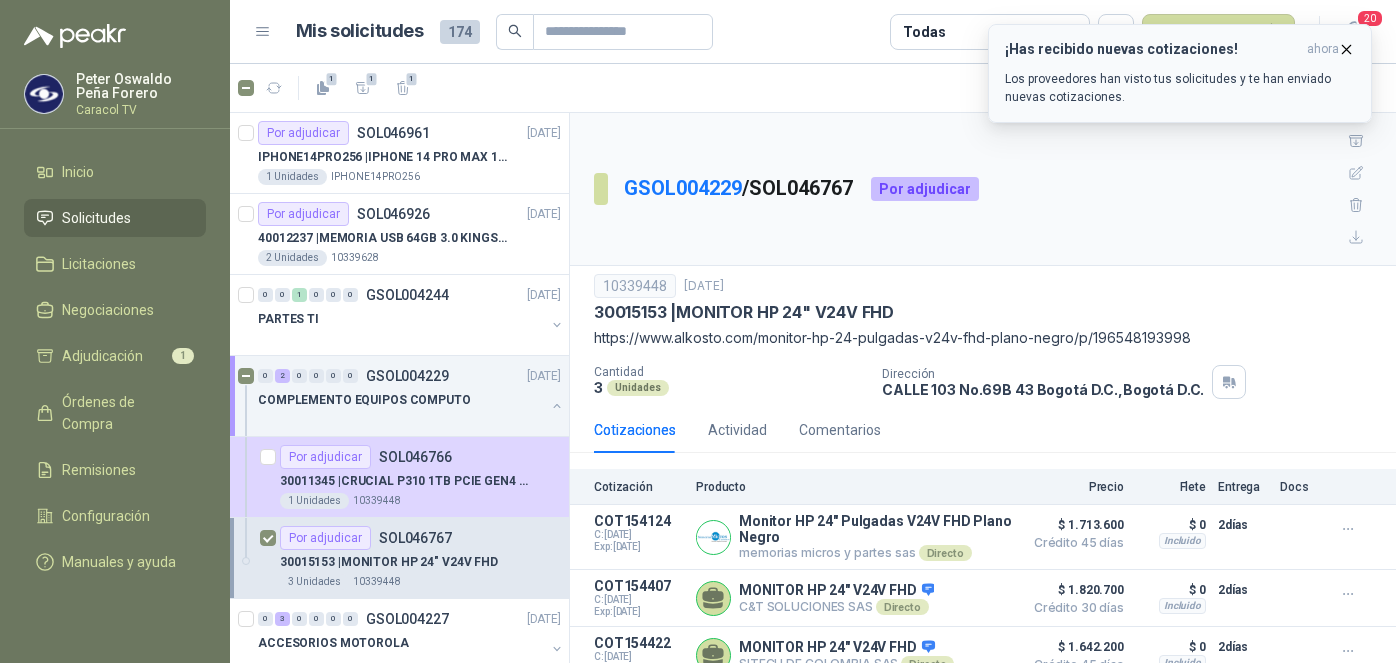 scroll, scrollTop: 0, scrollLeft: 0, axis: both 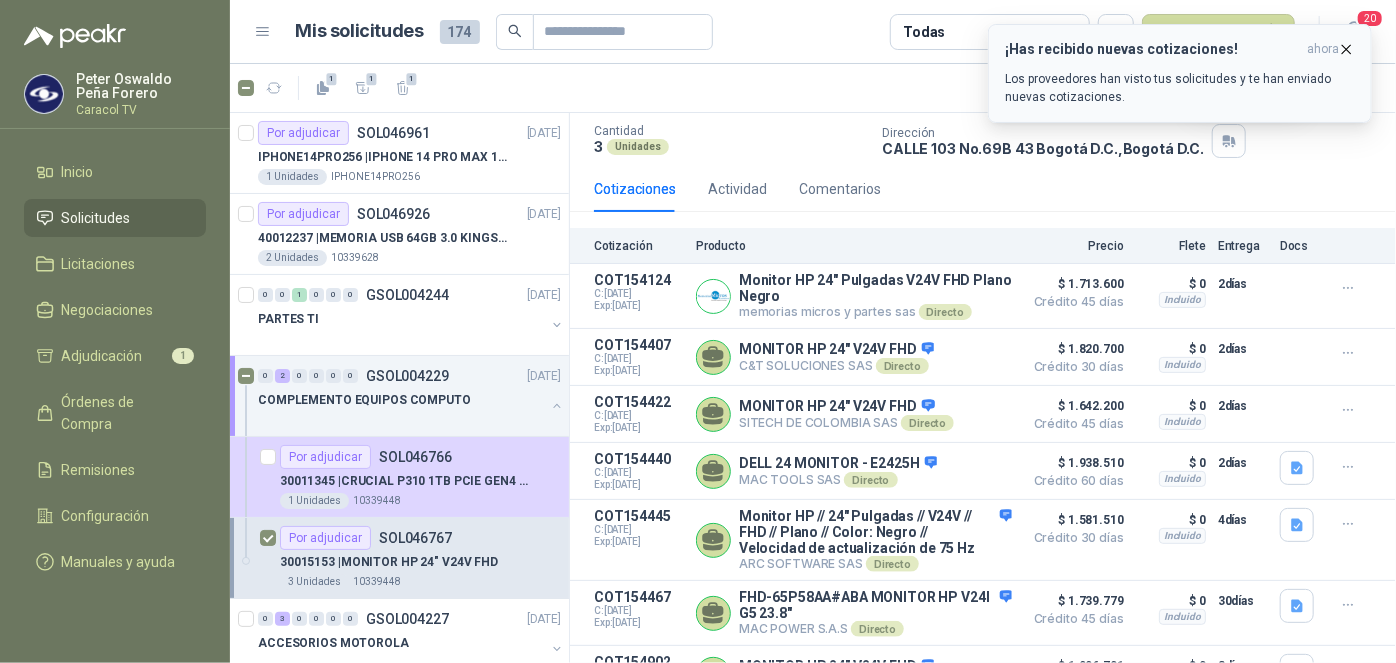 click at bounding box center [1346, 49] 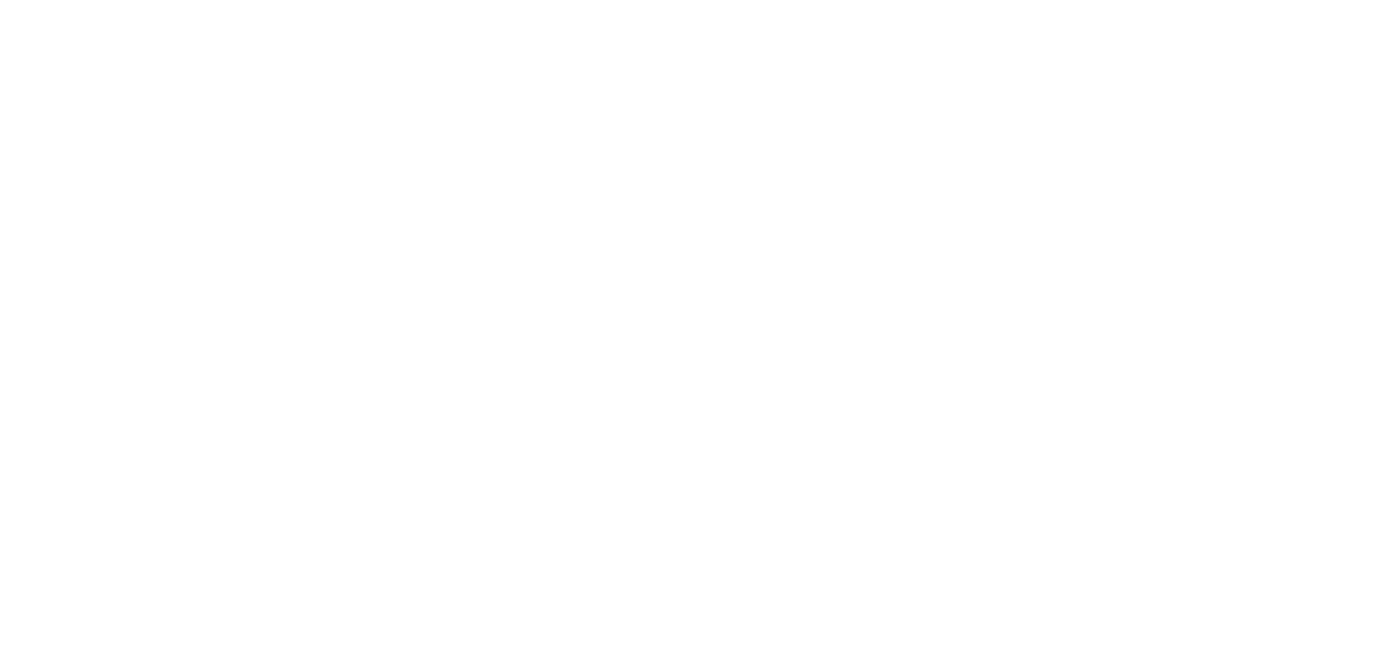 scroll, scrollTop: 0, scrollLeft: 0, axis: both 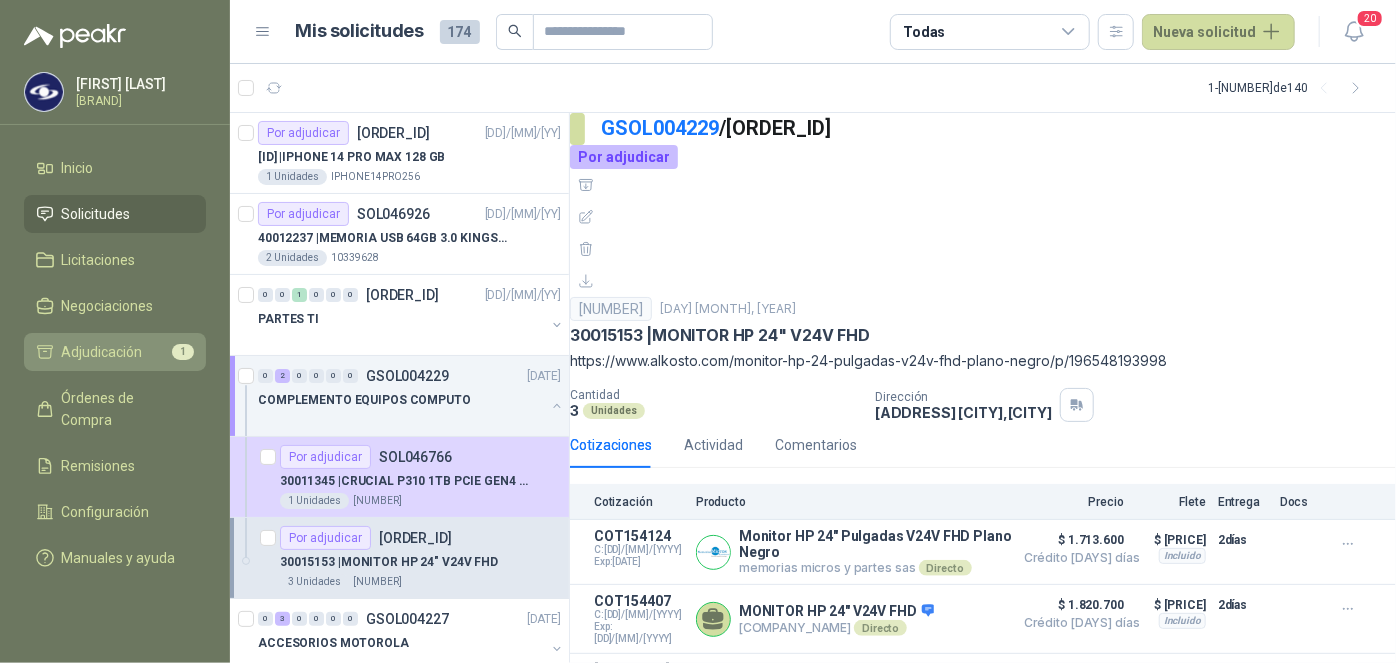 click on "Adjudicación" at bounding box center [102, 352] 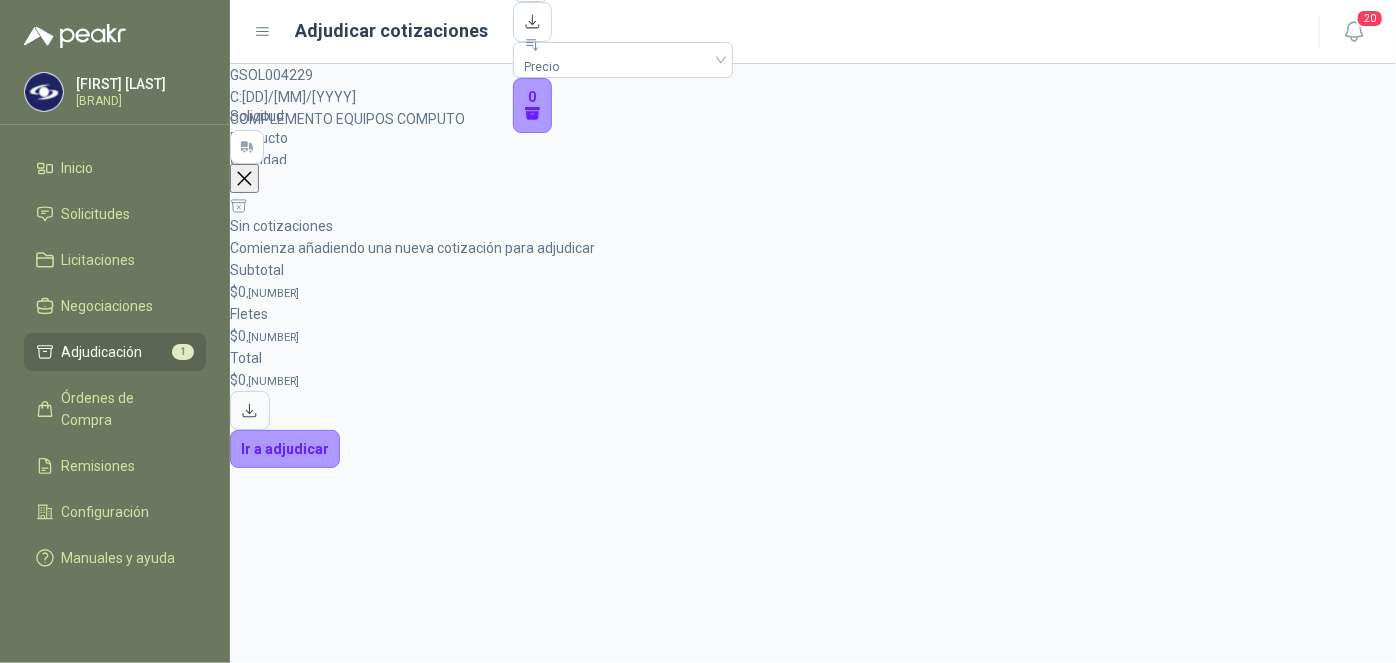 scroll, scrollTop: 30, scrollLeft: 0, axis: vertical 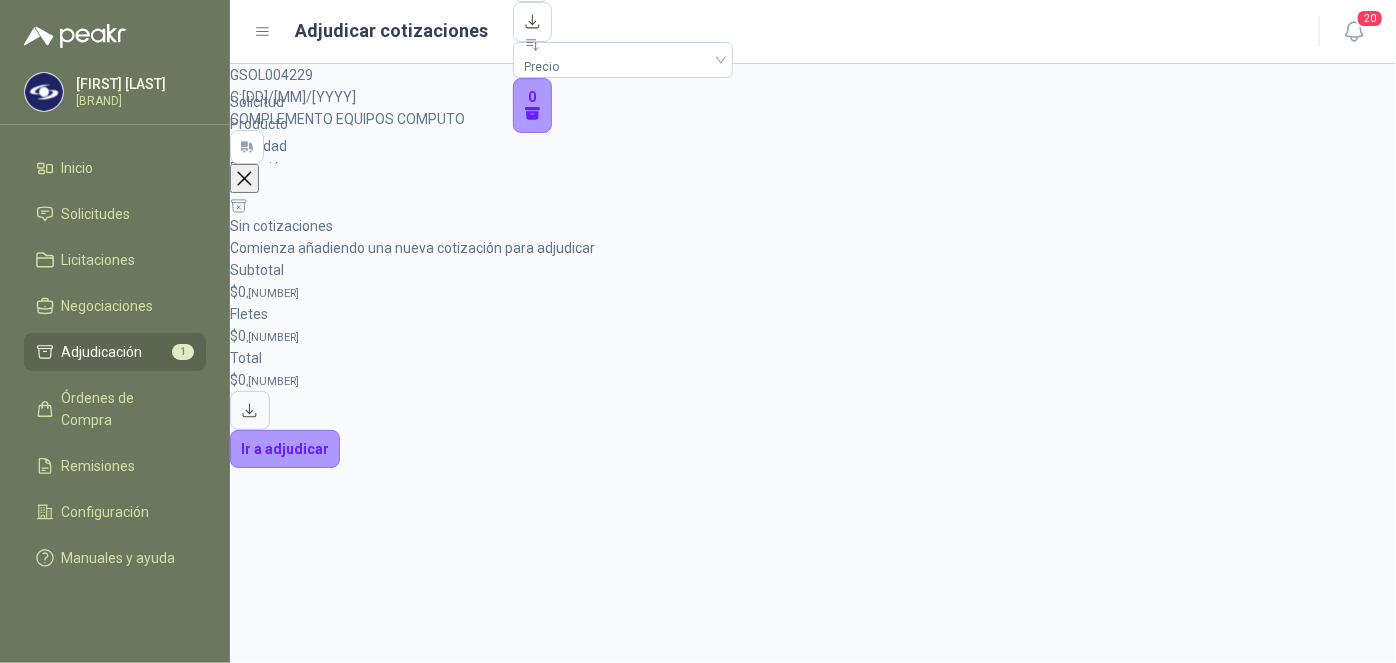 click at bounding box center [244, 178] 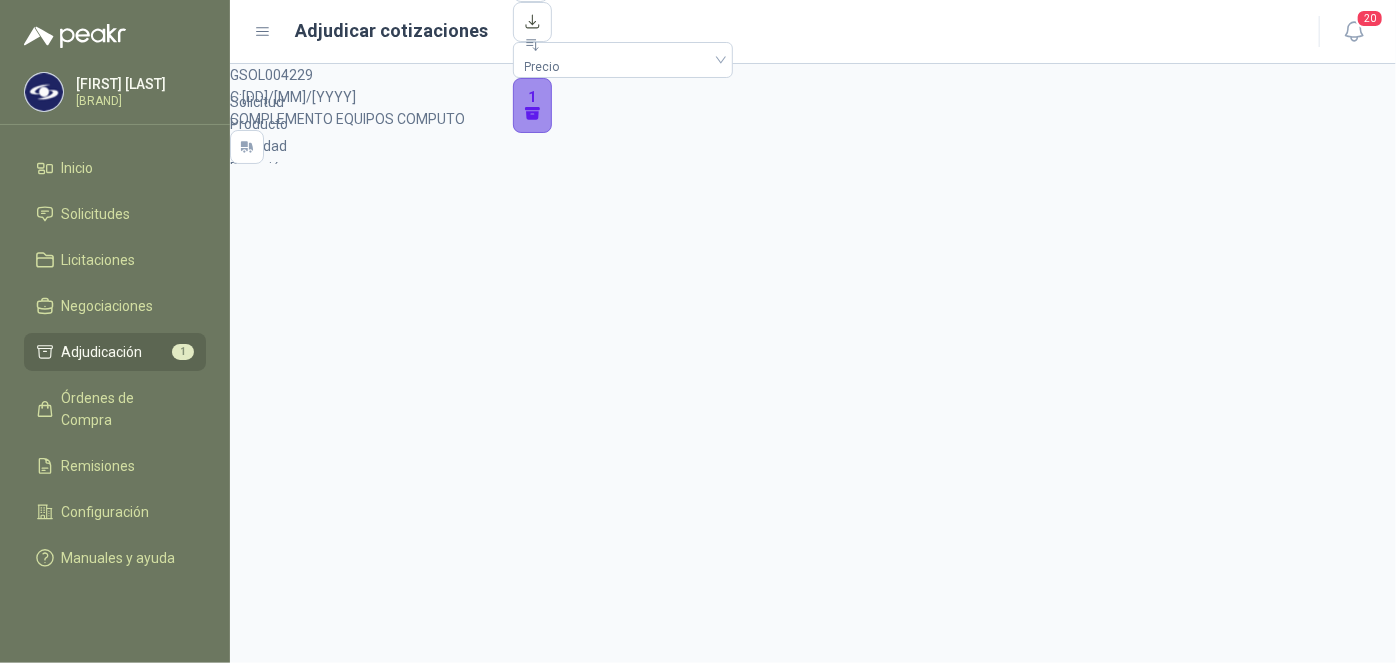 click on "1" at bounding box center [533, 106] 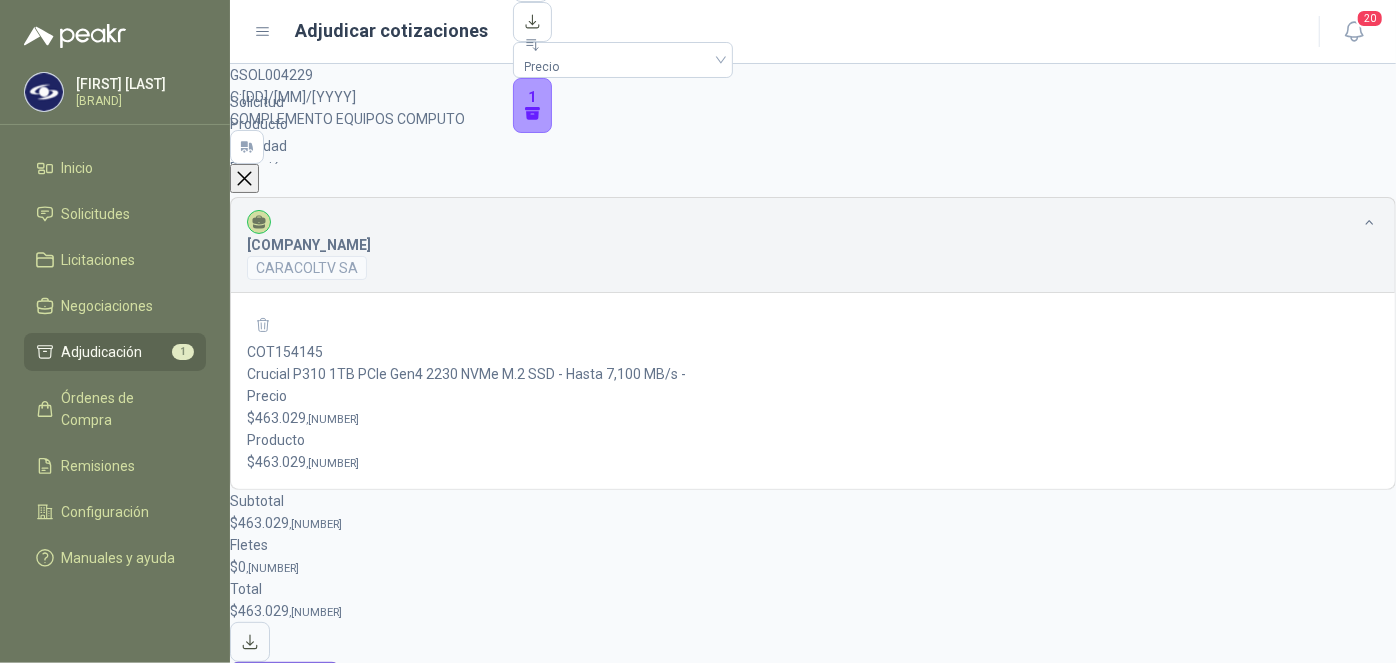 click on "Ir a adjudicar" at bounding box center (285, 681) 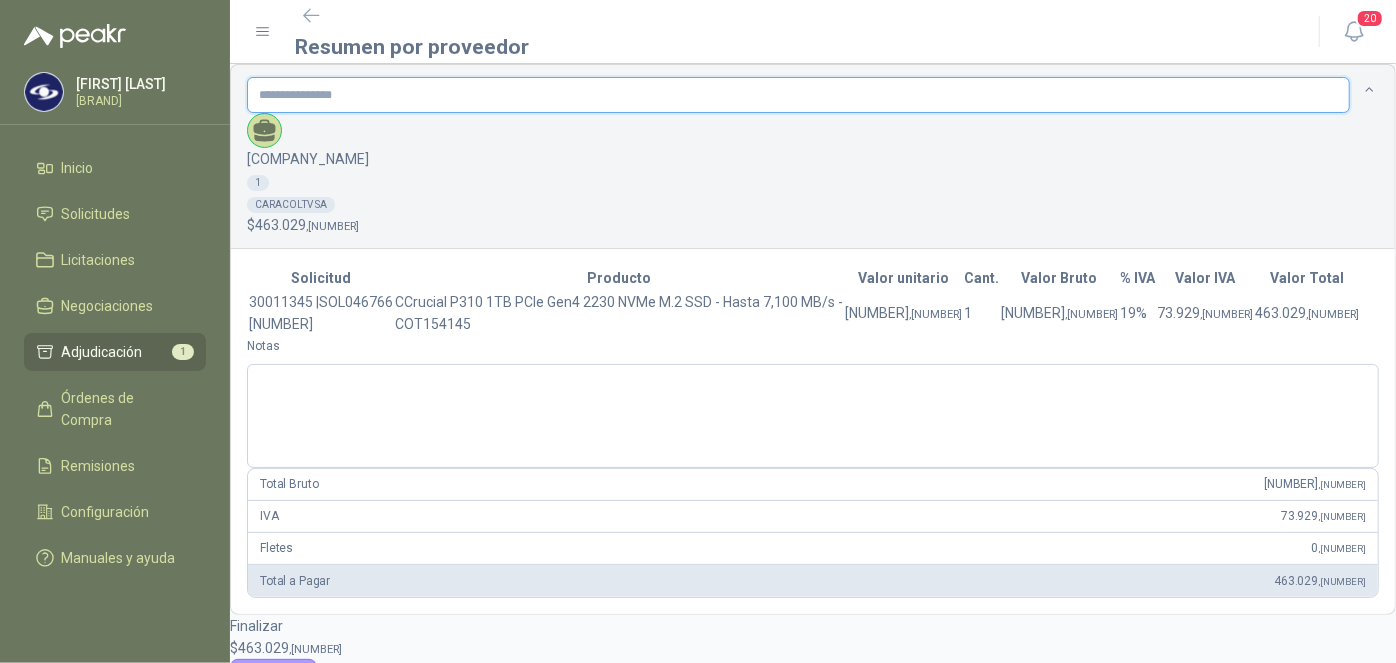 click at bounding box center (798, 95) 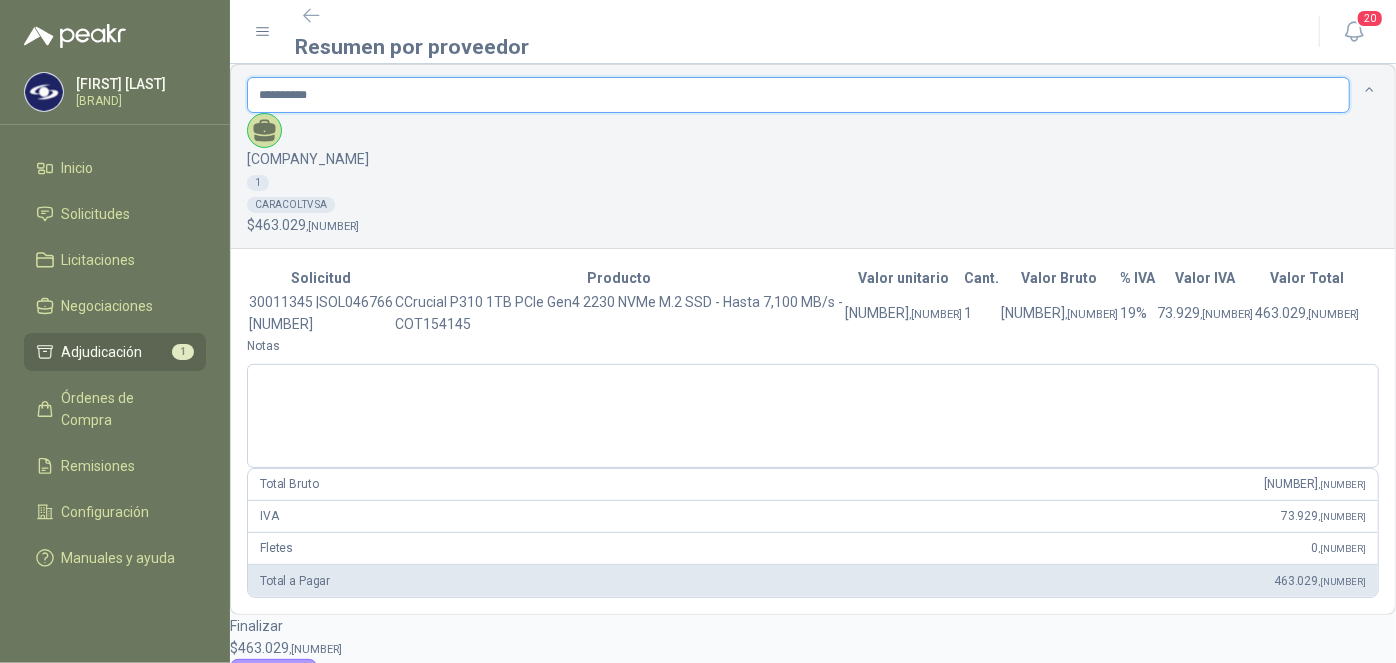 type on "**********" 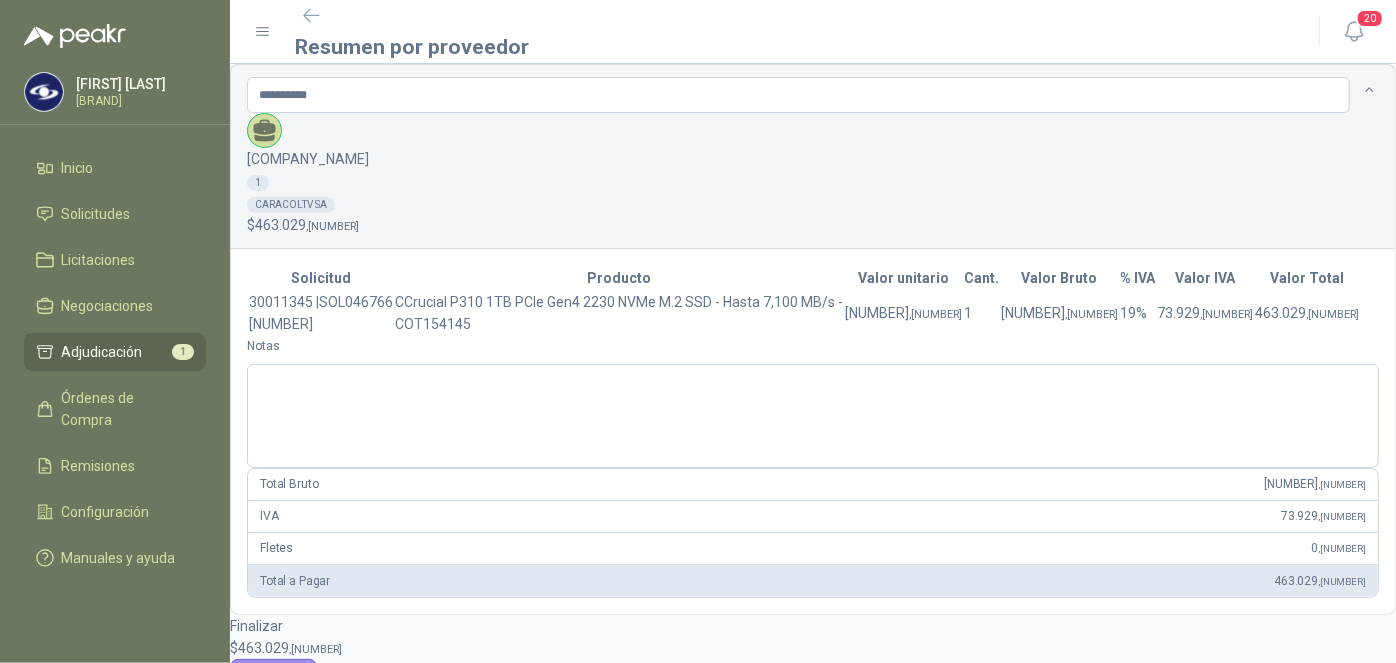 click on "Adjudicar" at bounding box center [273, 678] 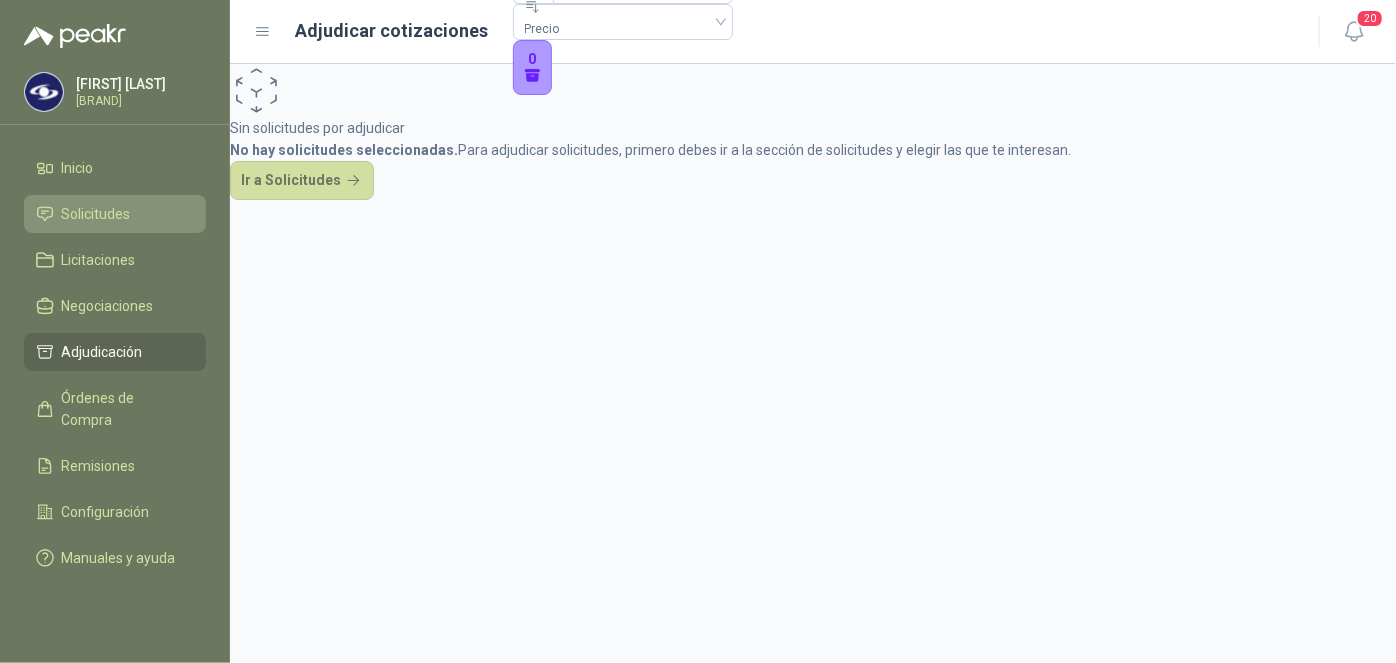 click on "Solicitudes" at bounding box center [115, 214] 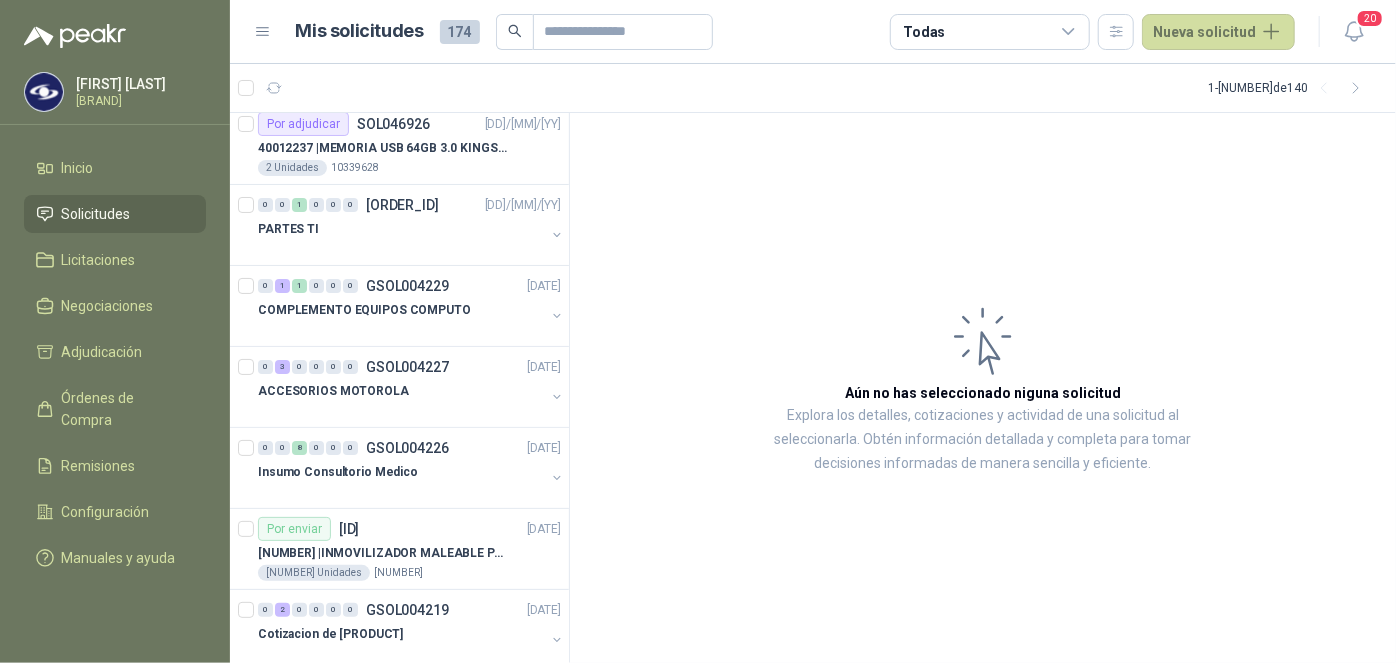 scroll, scrollTop: 0, scrollLeft: 0, axis: both 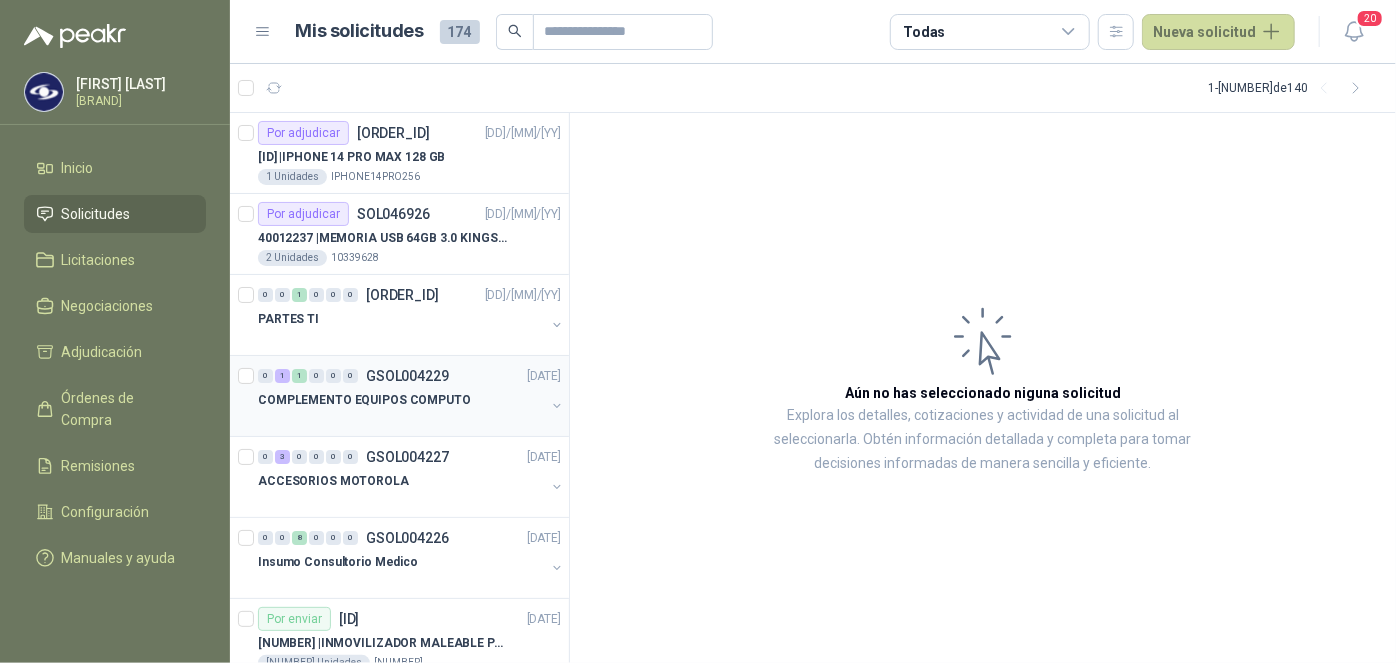 click on "COMPLEMENTO EQUIPOS COMPUTO" at bounding box center (364, 400) 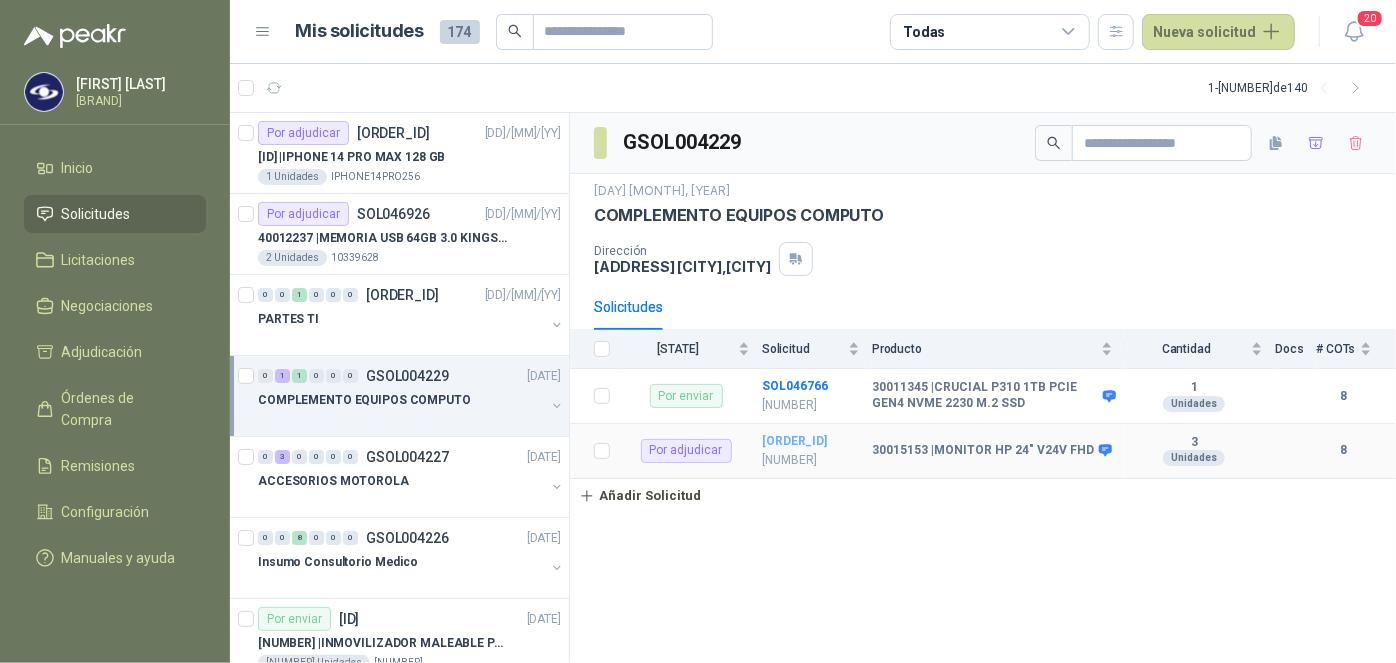 click on "[ORDER_ID]" at bounding box center (794, 441) 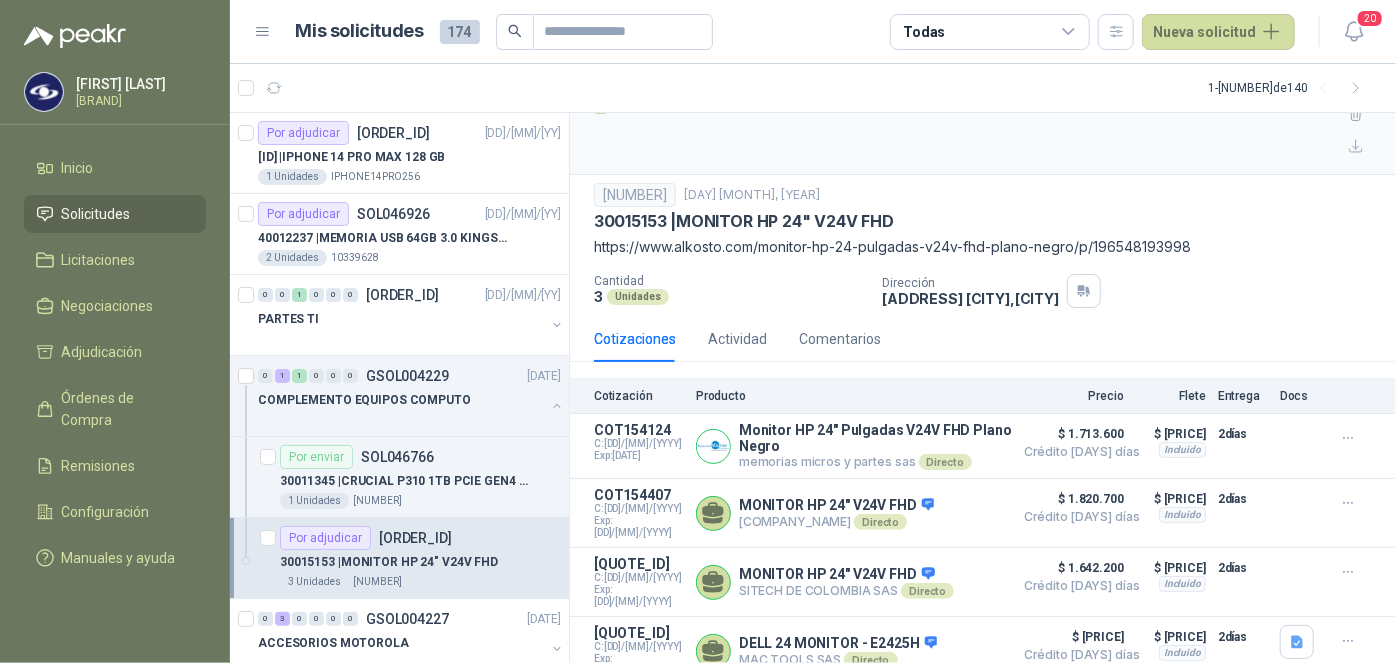 scroll, scrollTop: 0, scrollLeft: 0, axis: both 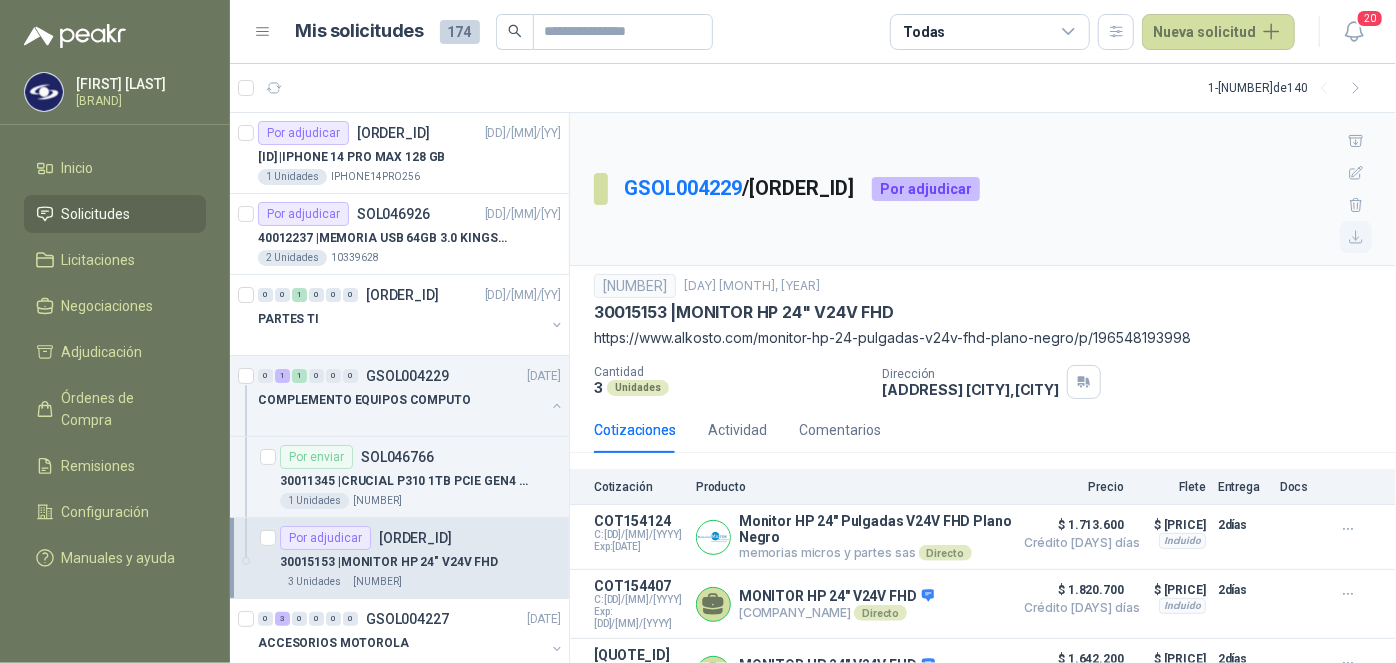 click at bounding box center [1356, 173] 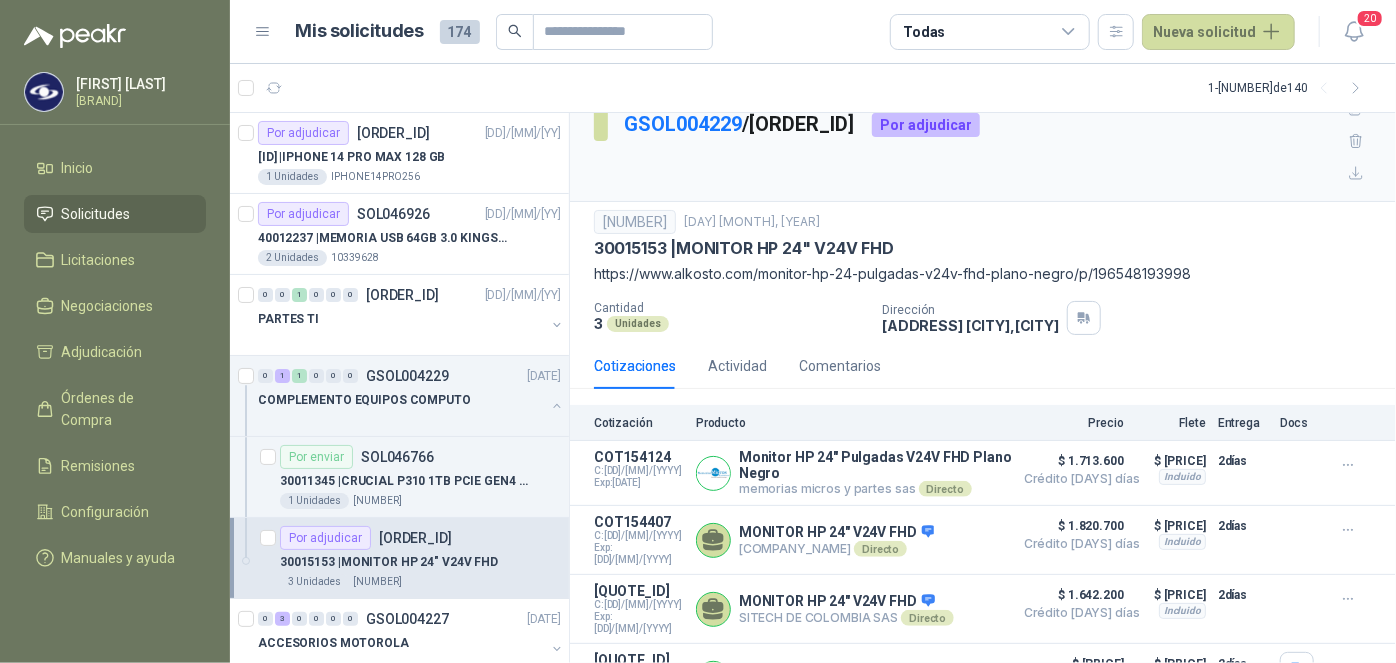 scroll, scrollTop: 0, scrollLeft: 0, axis: both 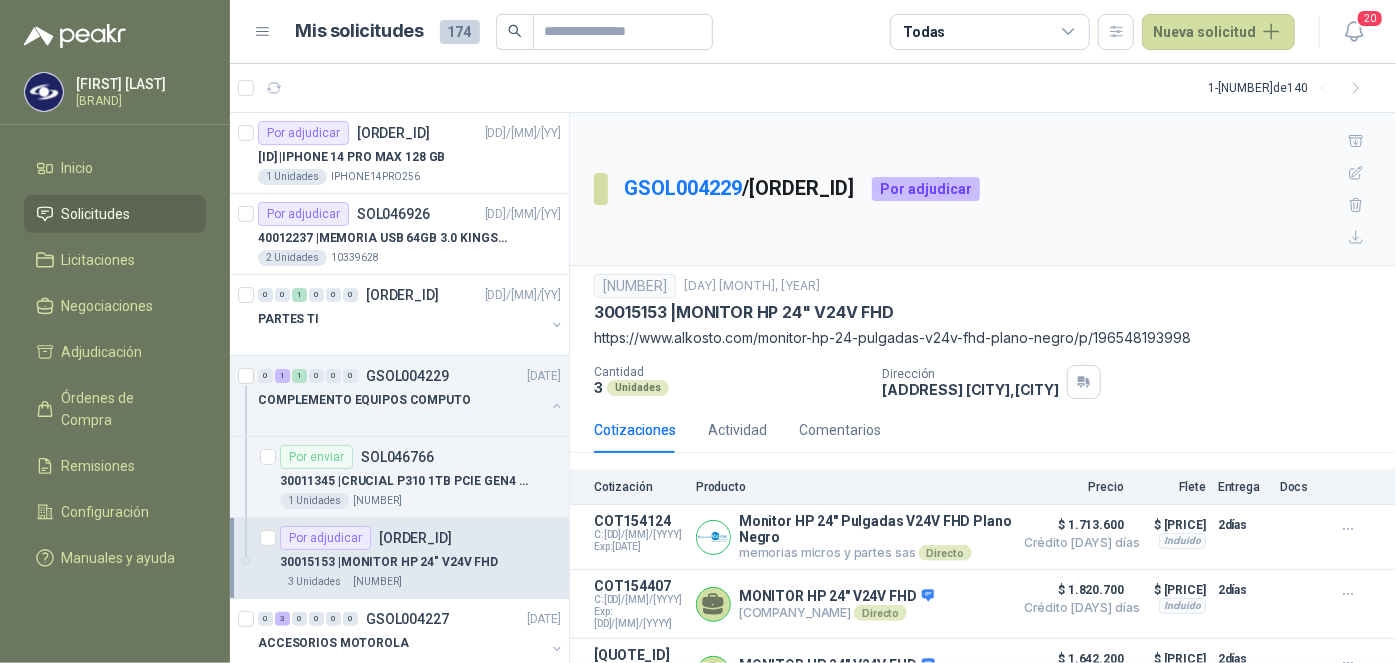 click on "Mis solicitudes [NUMBER] Todas Nueva solicitud [NUMBER]" at bounding box center (813, 32) 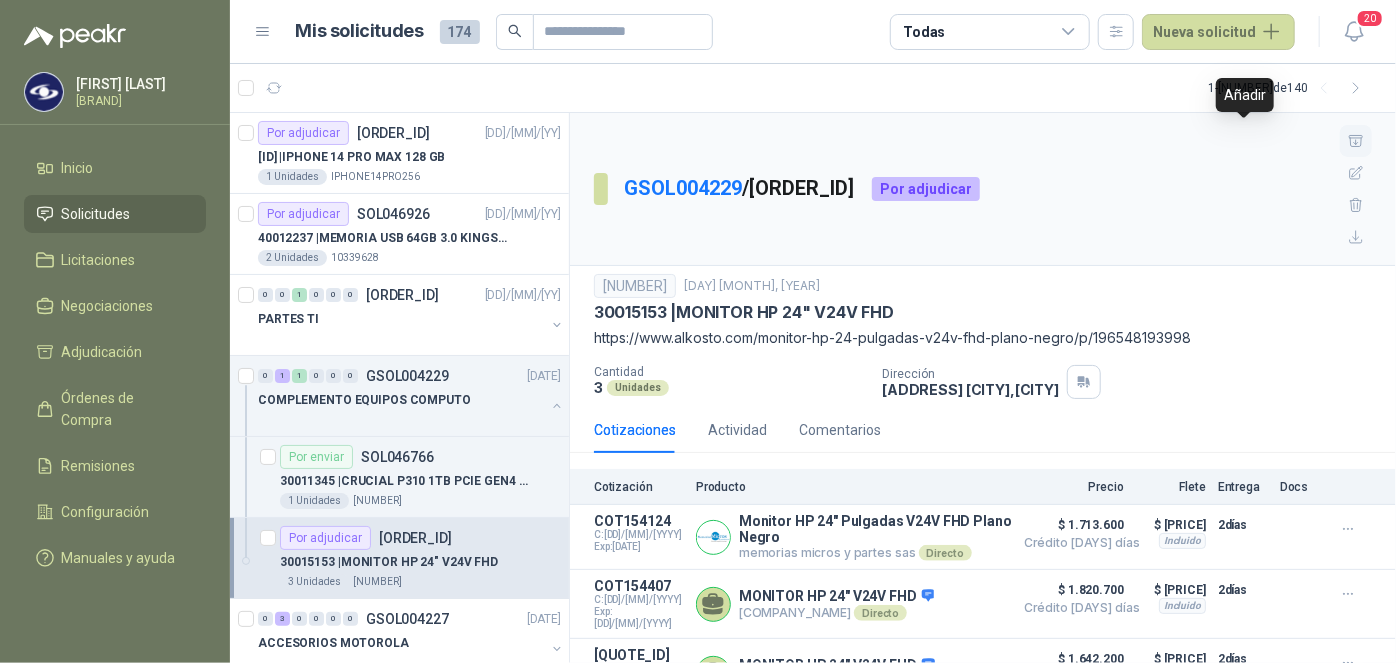 click at bounding box center (1356, 140) 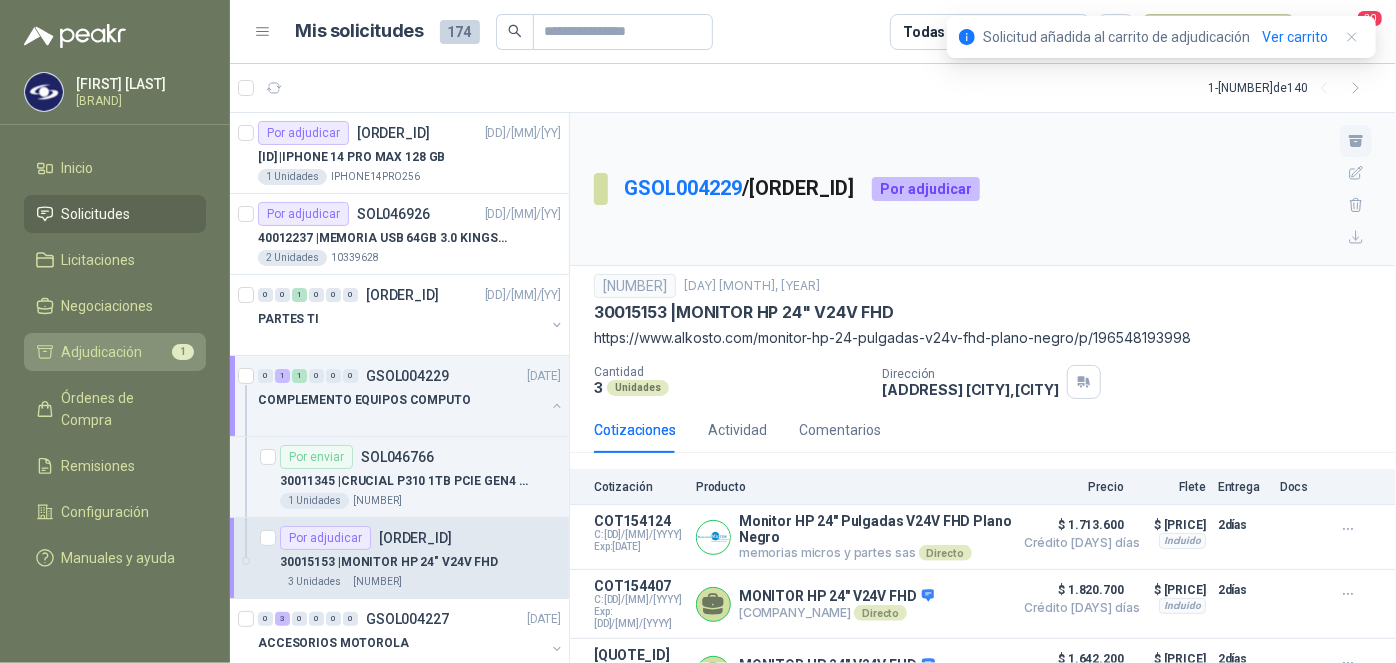 click on "Adjudicación" at bounding box center [102, 352] 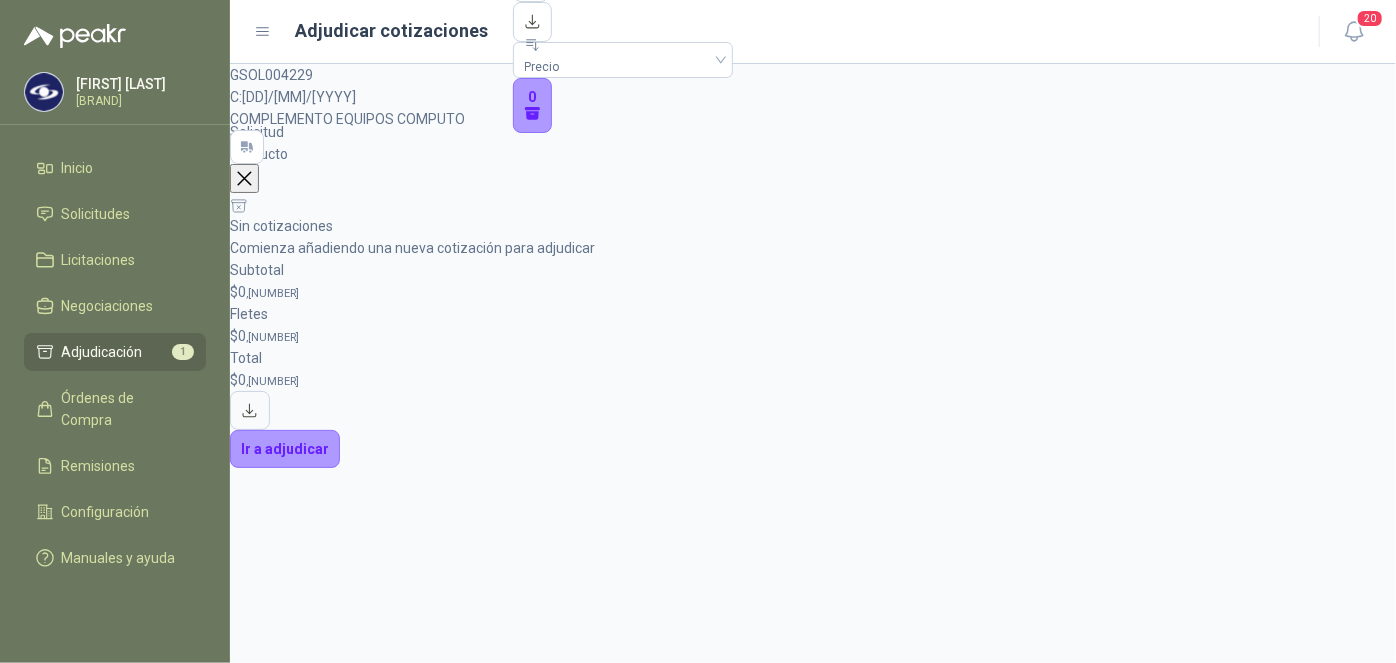 click on "COMPLEMENTO EQUIPOS COMPUTO" at bounding box center [813, 119] 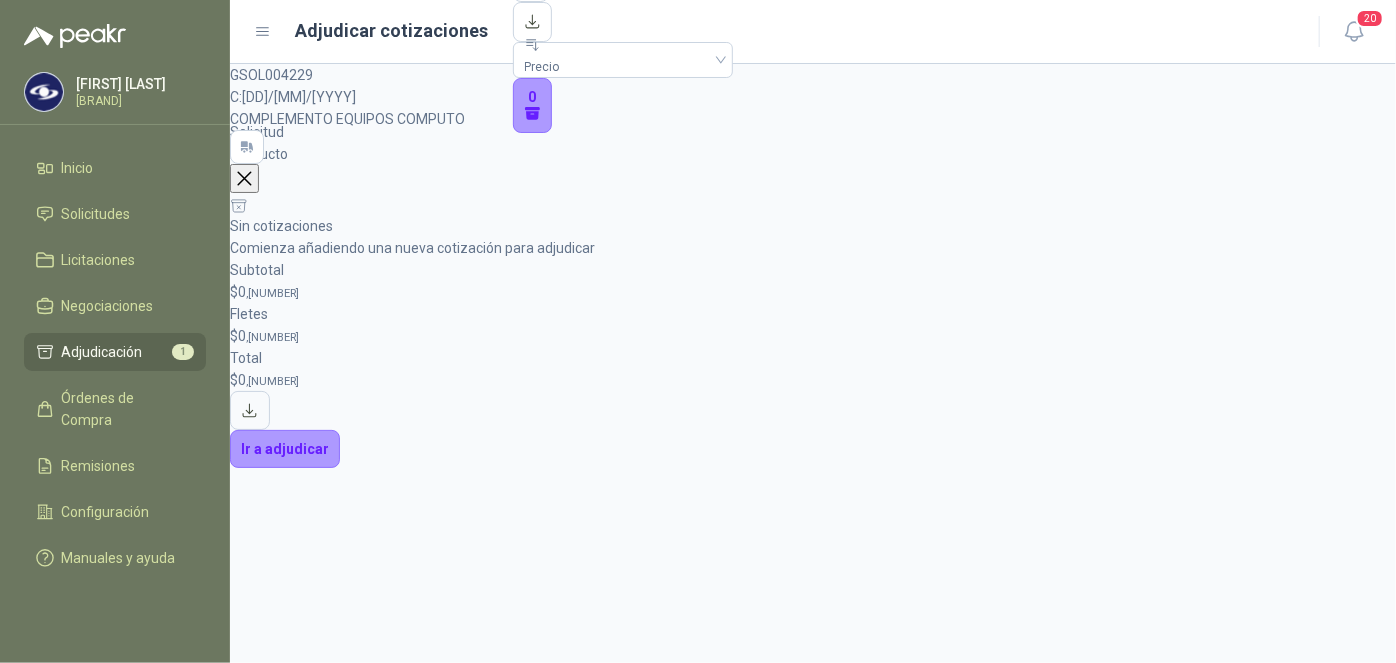 click at bounding box center (244, 178) 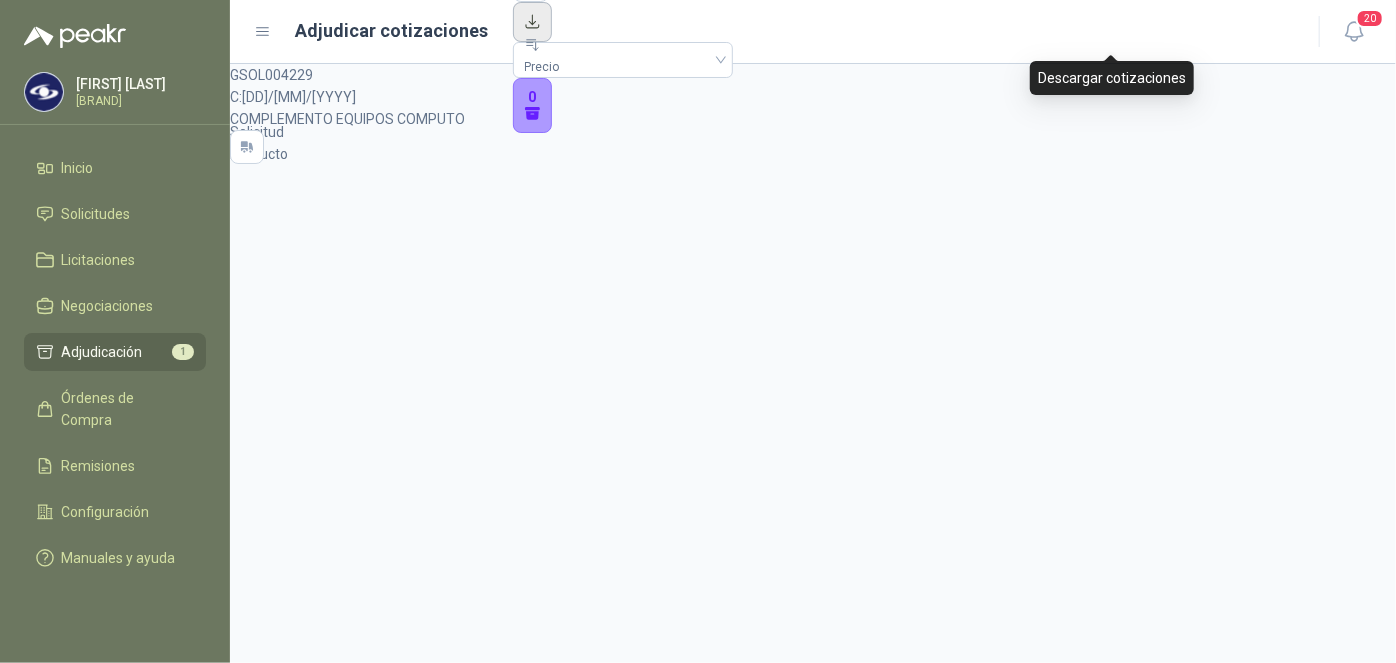 click at bounding box center (533, 22) 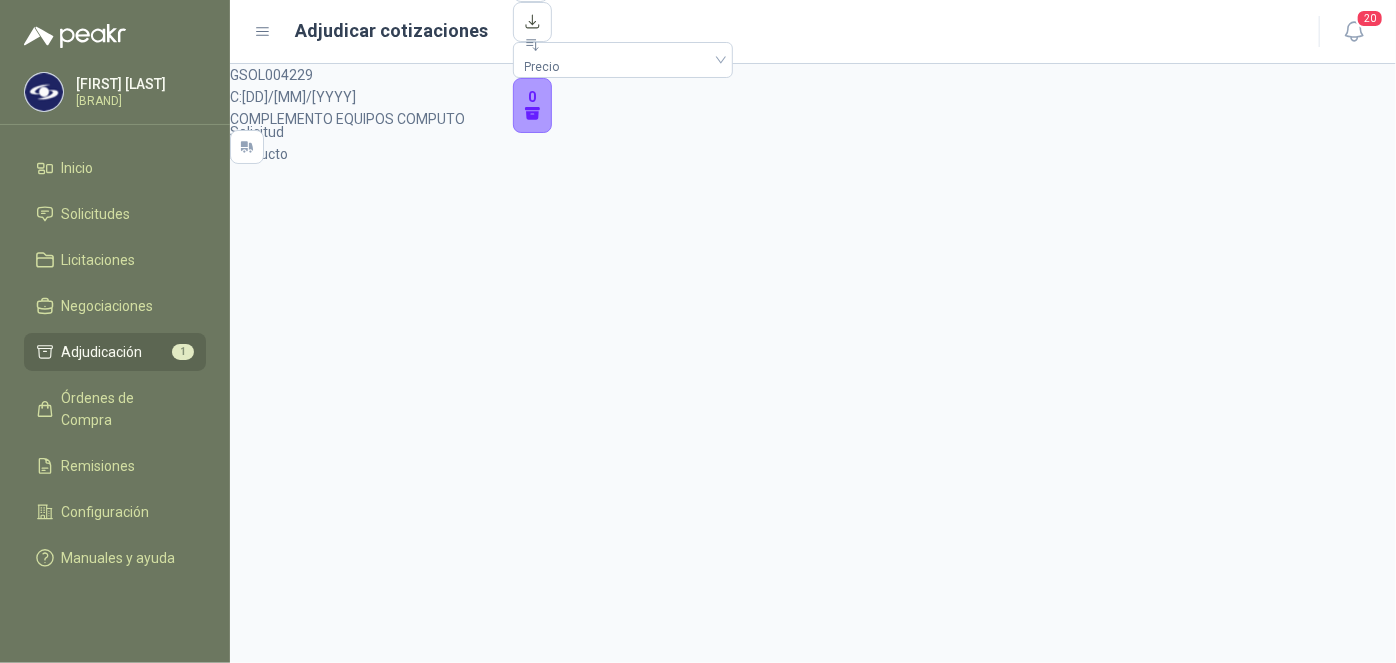 scroll, scrollTop: 2, scrollLeft: 0, axis: vertical 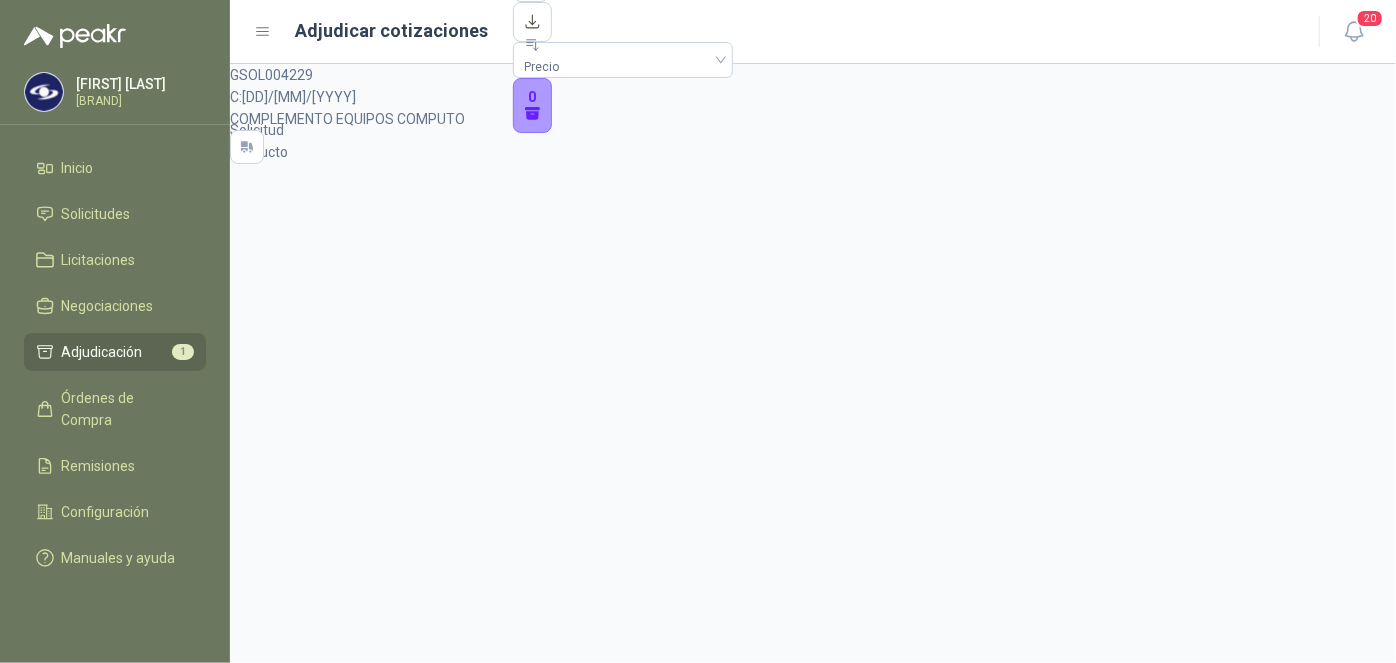 click on "Detalles" at bounding box center (256, 772) 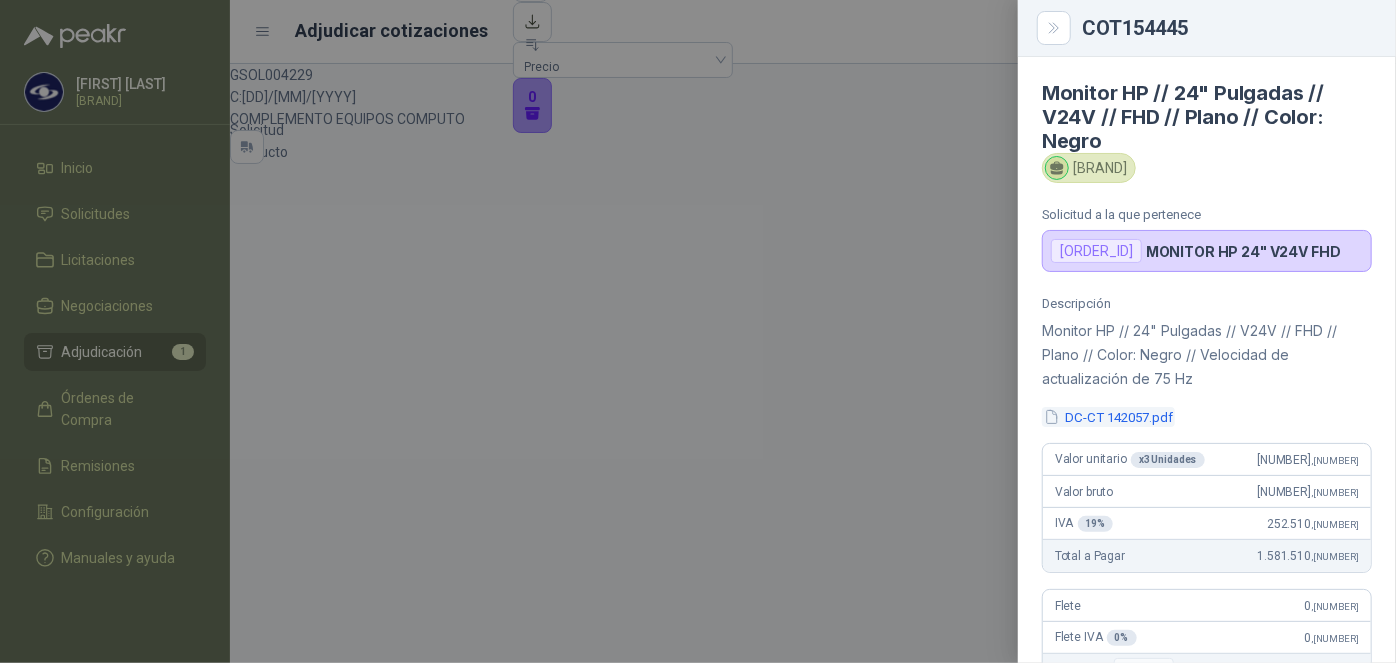 click on "DC-CT 142057.pdf" at bounding box center [1108, 417] 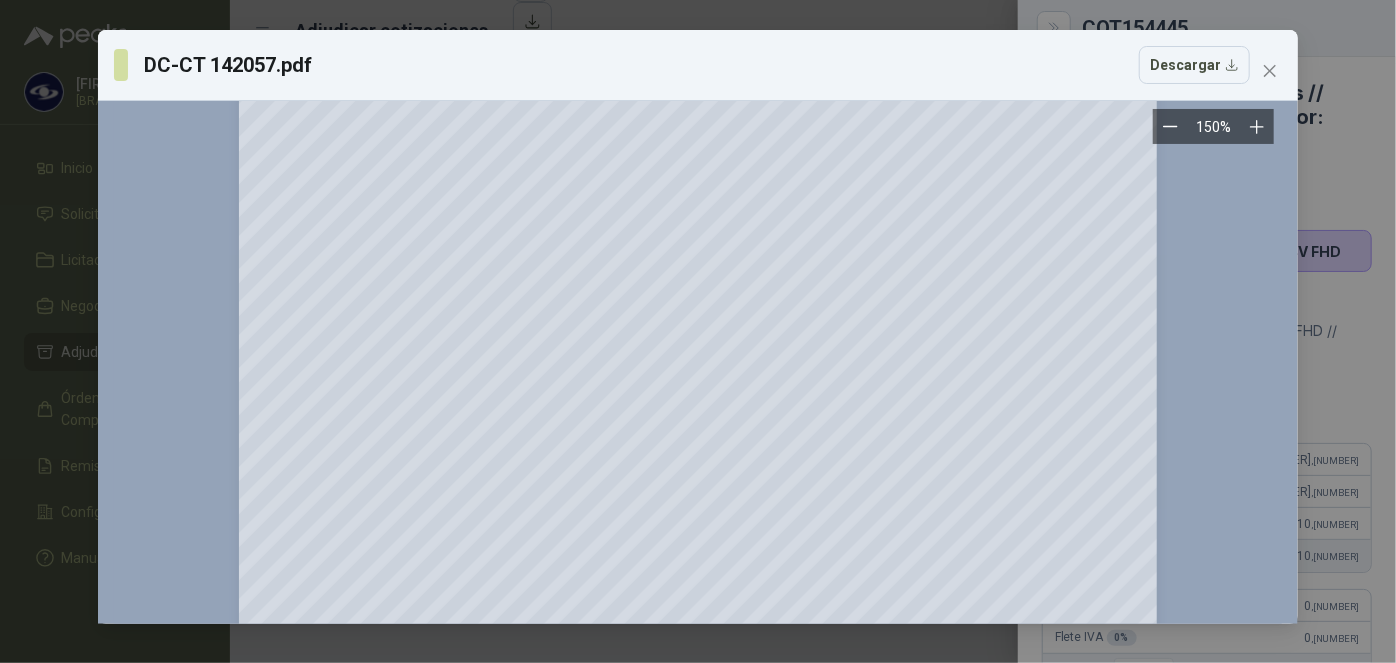 scroll, scrollTop: 363, scrollLeft: 0, axis: vertical 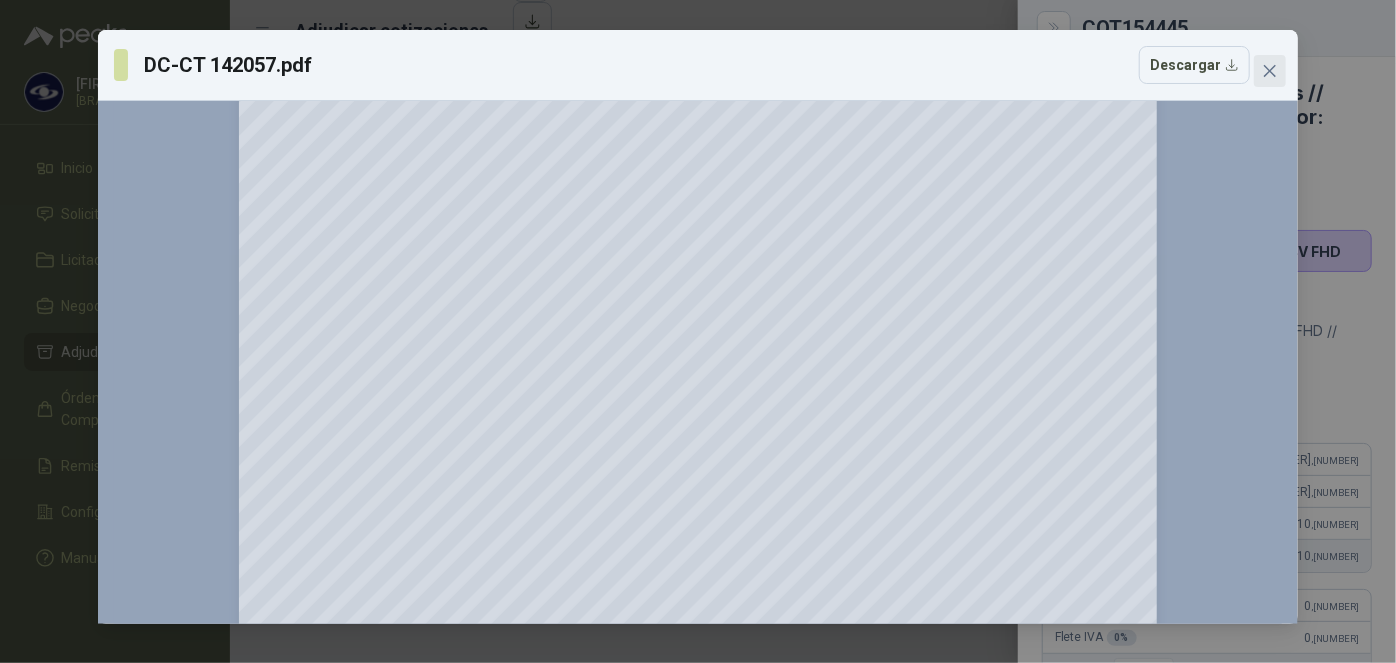 click at bounding box center [1270, 71] 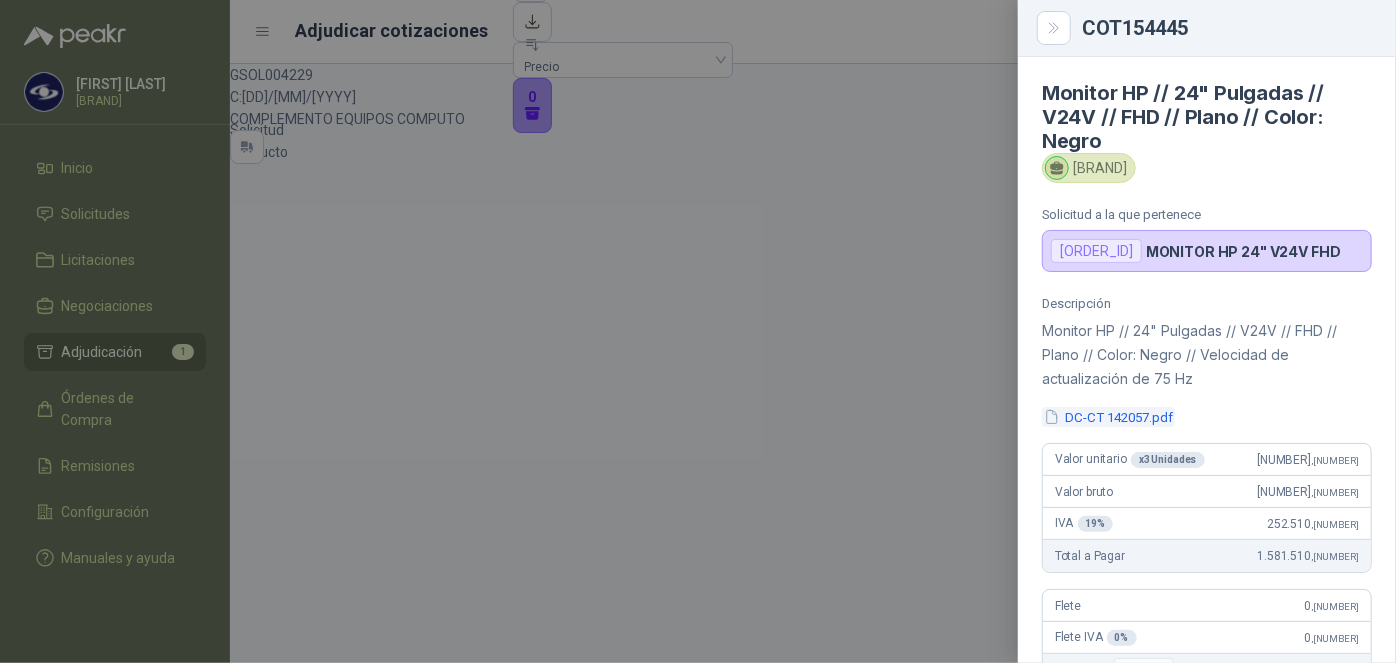 click on "DC-CT 142057.pdf" at bounding box center [1108, 417] 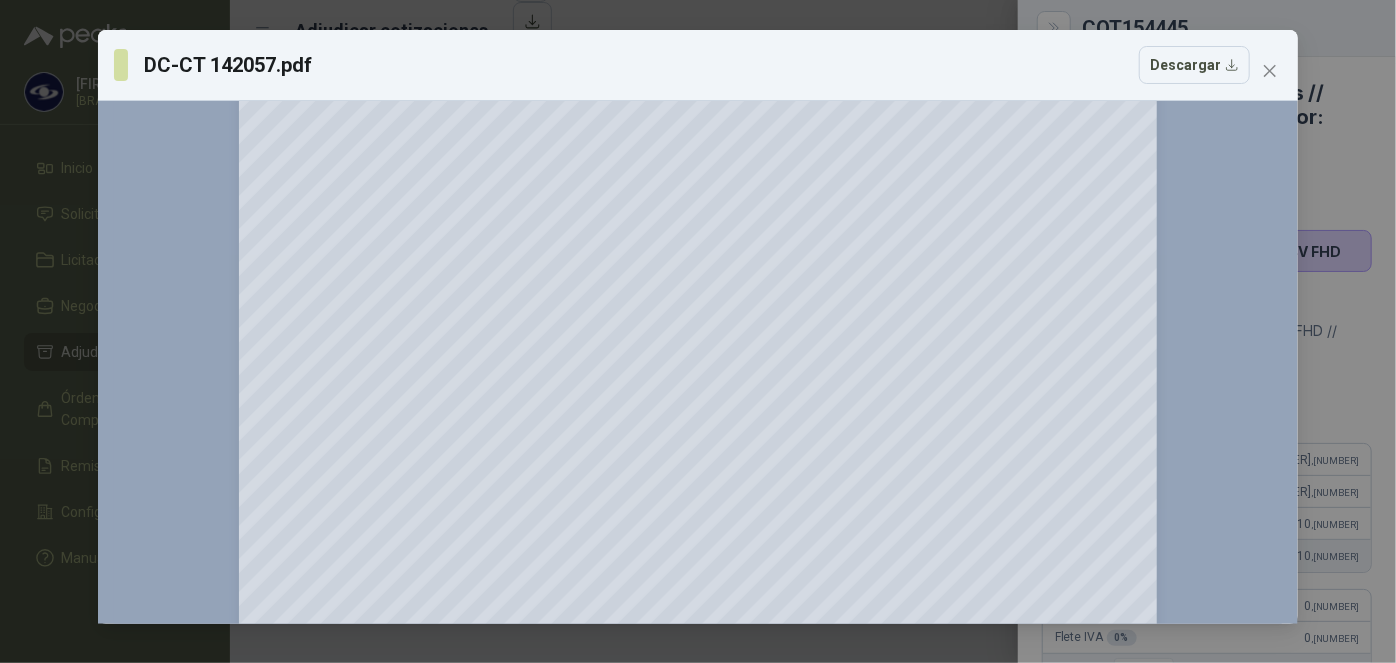 scroll, scrollTop: 1545, scrollLeft: 0, axis: vertical 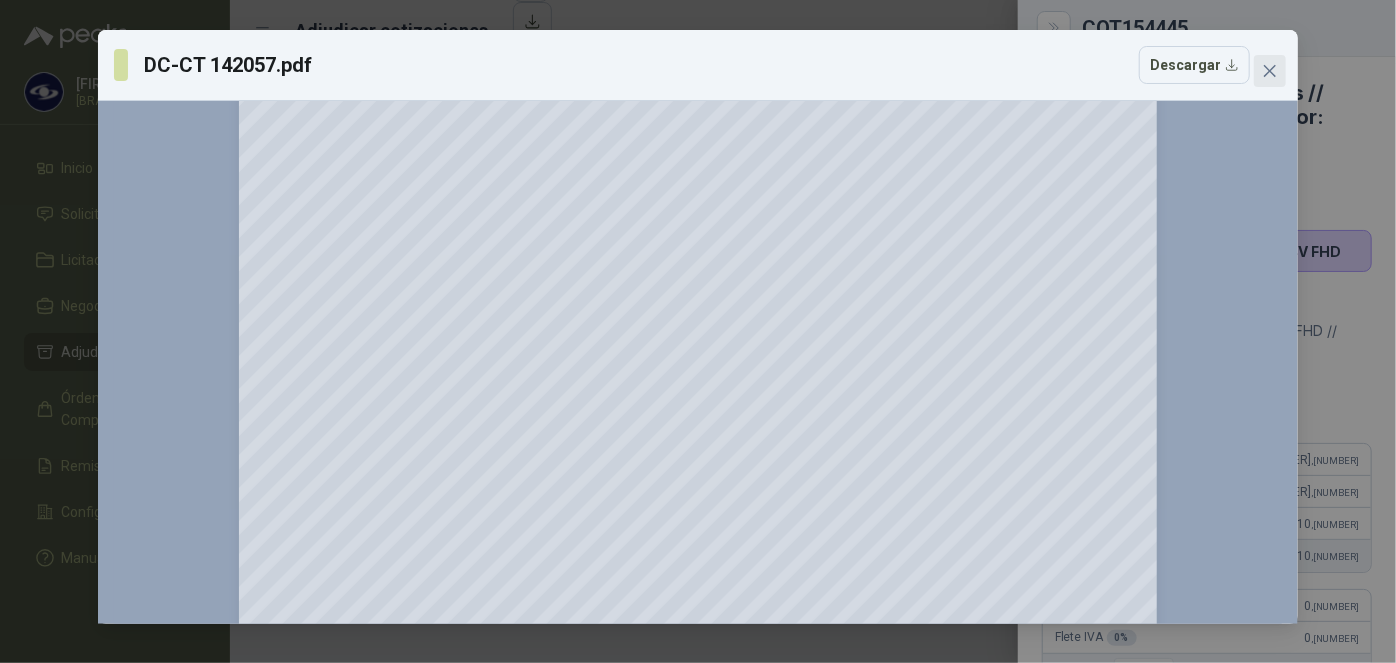 click at bounding box center [1270, 71] 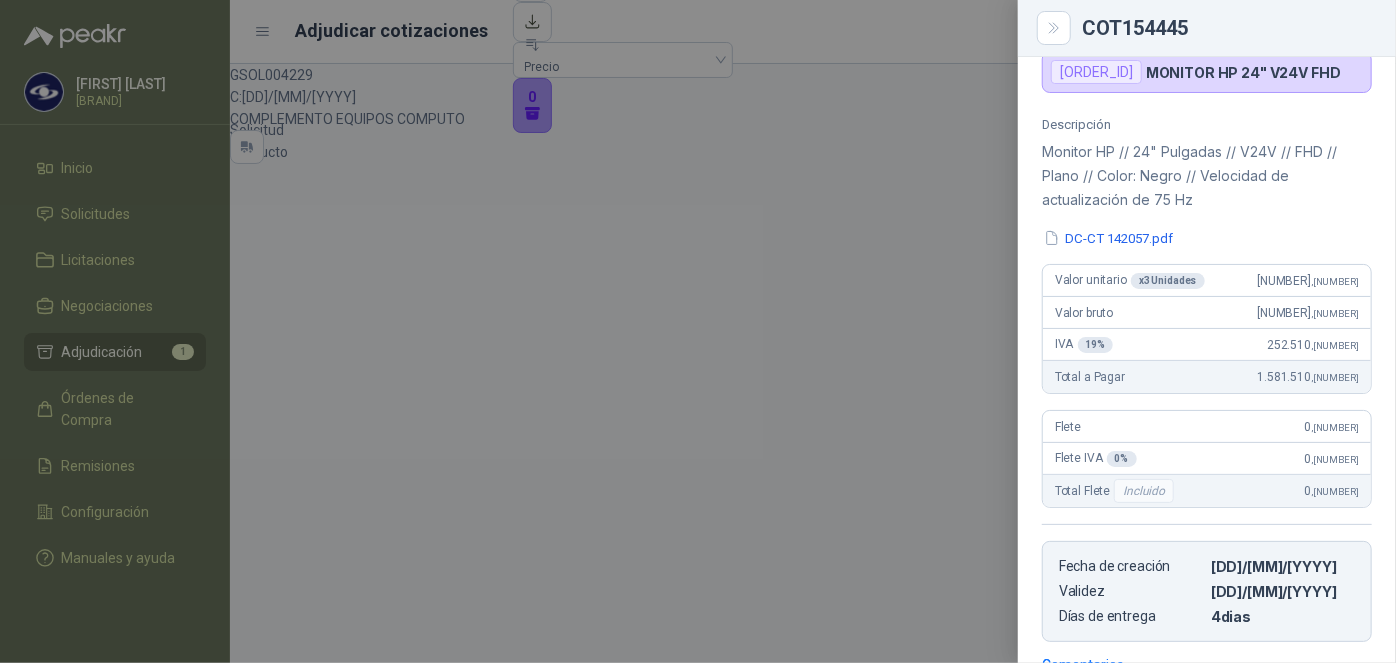 scroll, scrollTop: 363, scrollLeft: 0, axis: vertical 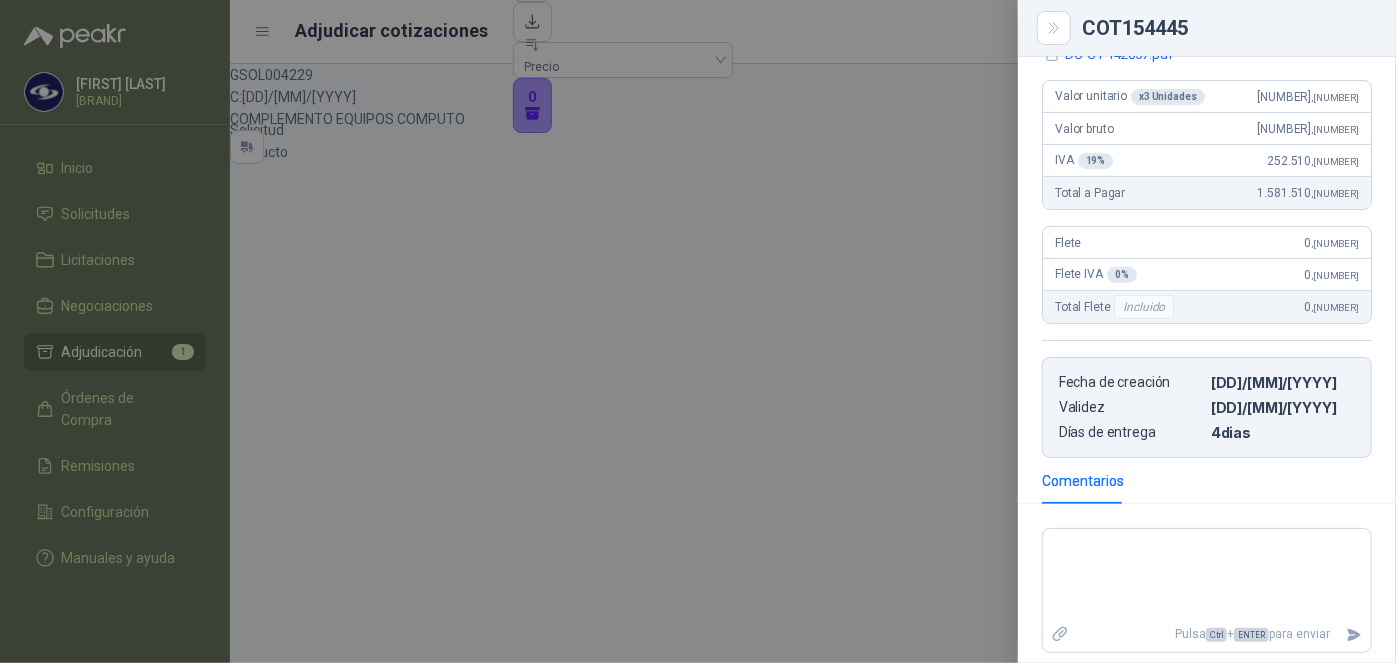 click at bounding box center (698, 331) 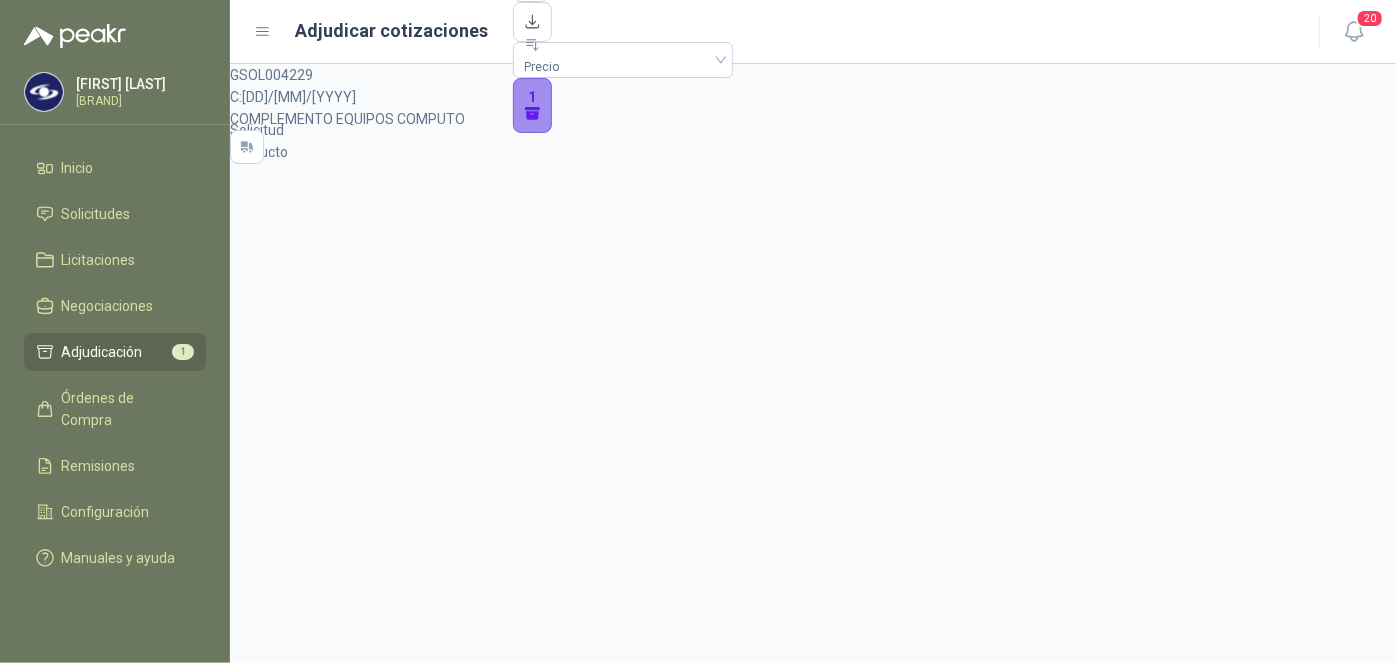click on "1" at bounding box center [533, 106] 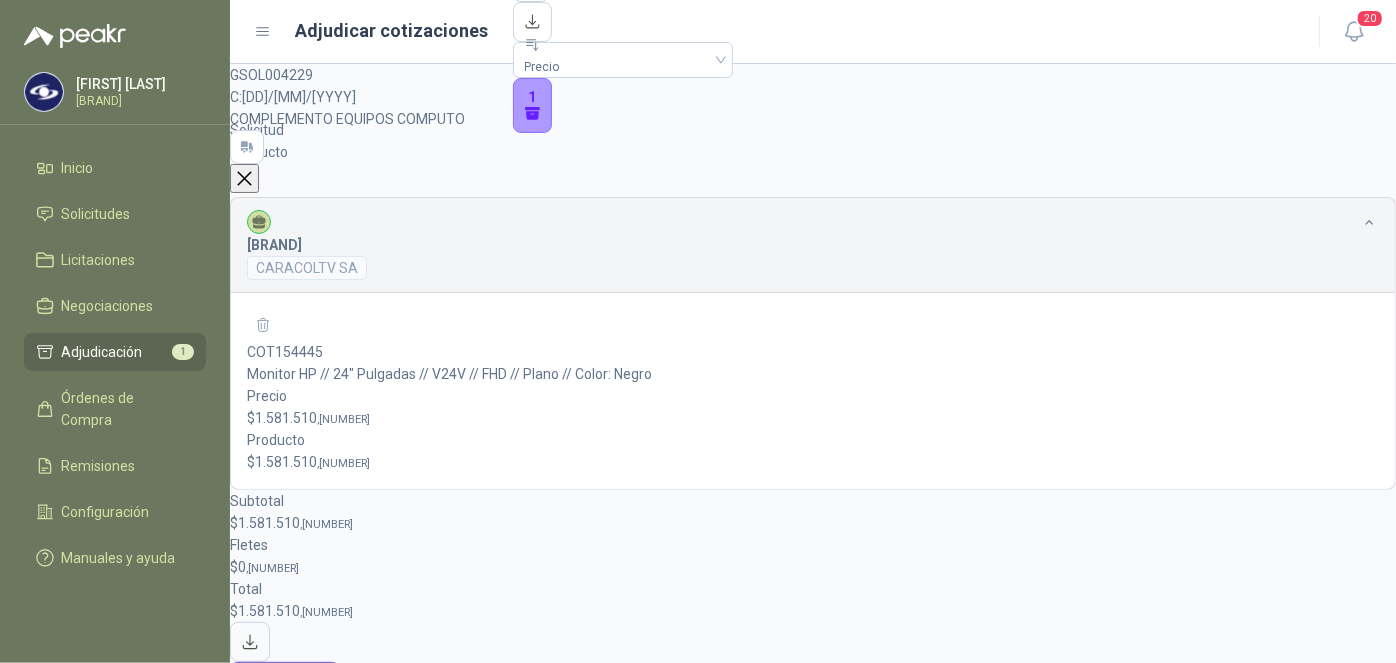 click on "Ir a adjudicar" at bounding box center [285, 681] 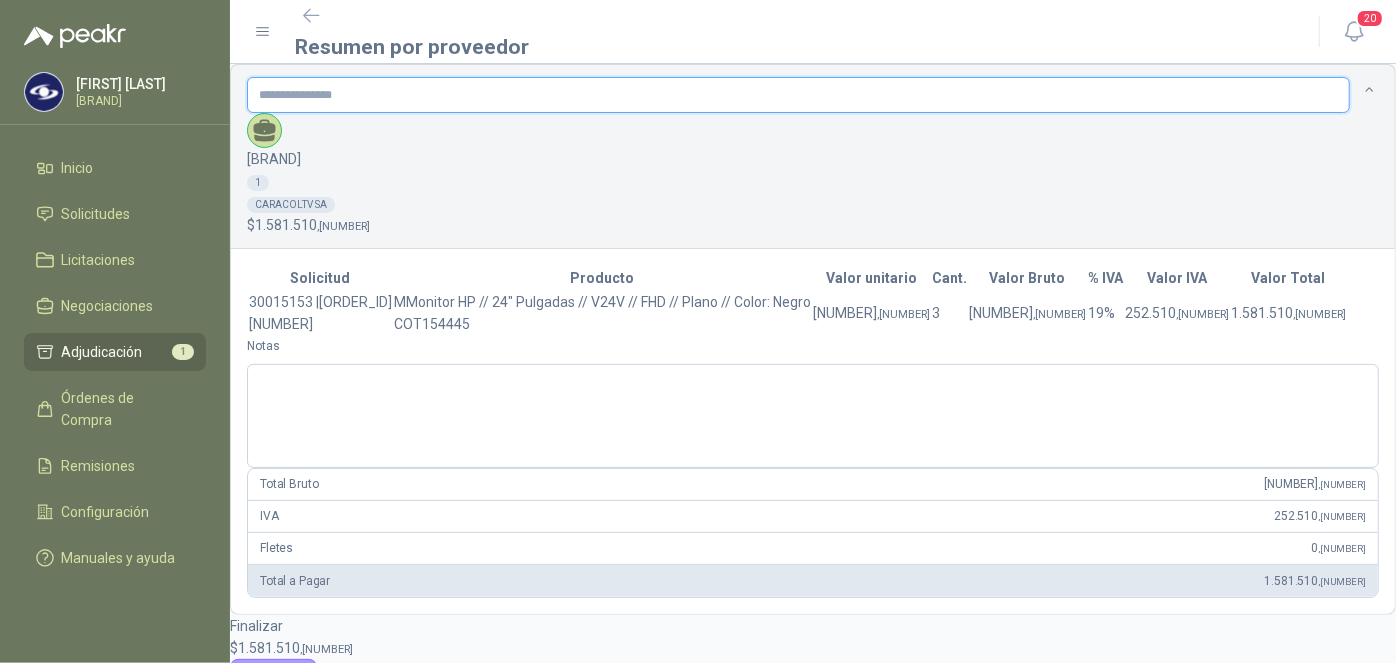 click at bounding box center [798, 95] 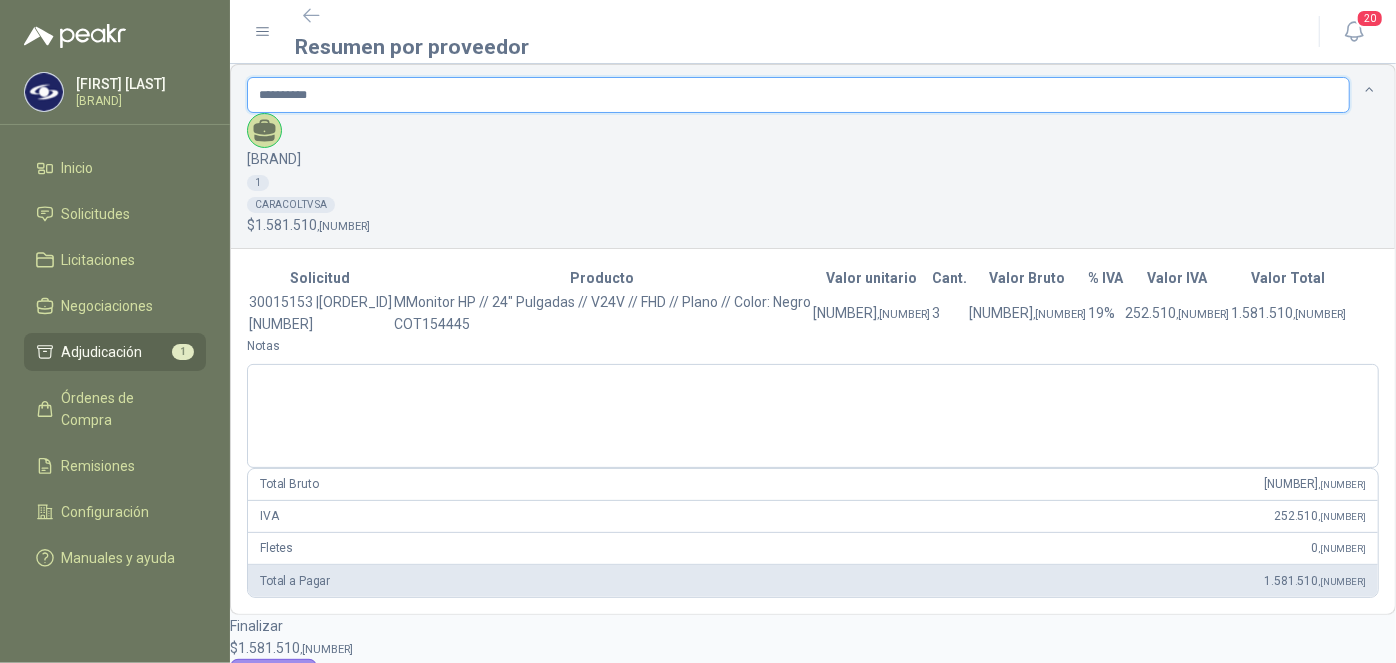 type on "**********" 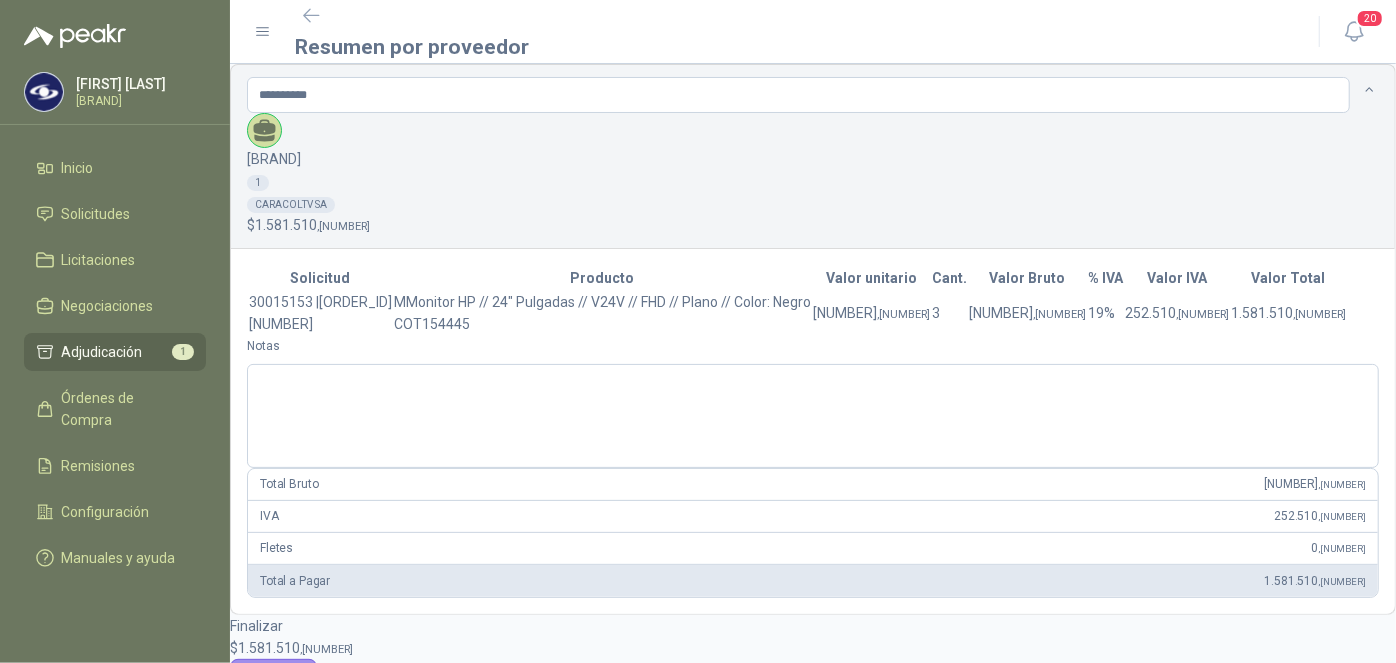 click on "Adjudicar" at bounding box center (273, 678) 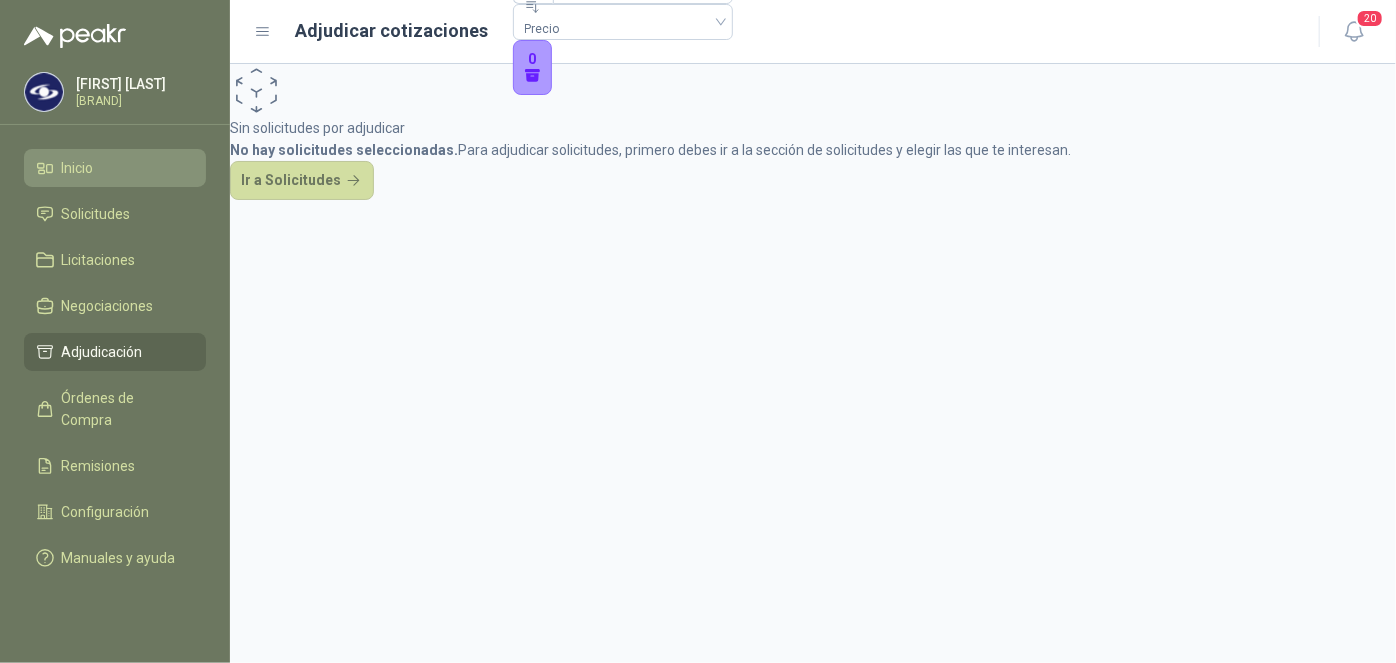 click on "Inicio" at bounding box center [115, 168] 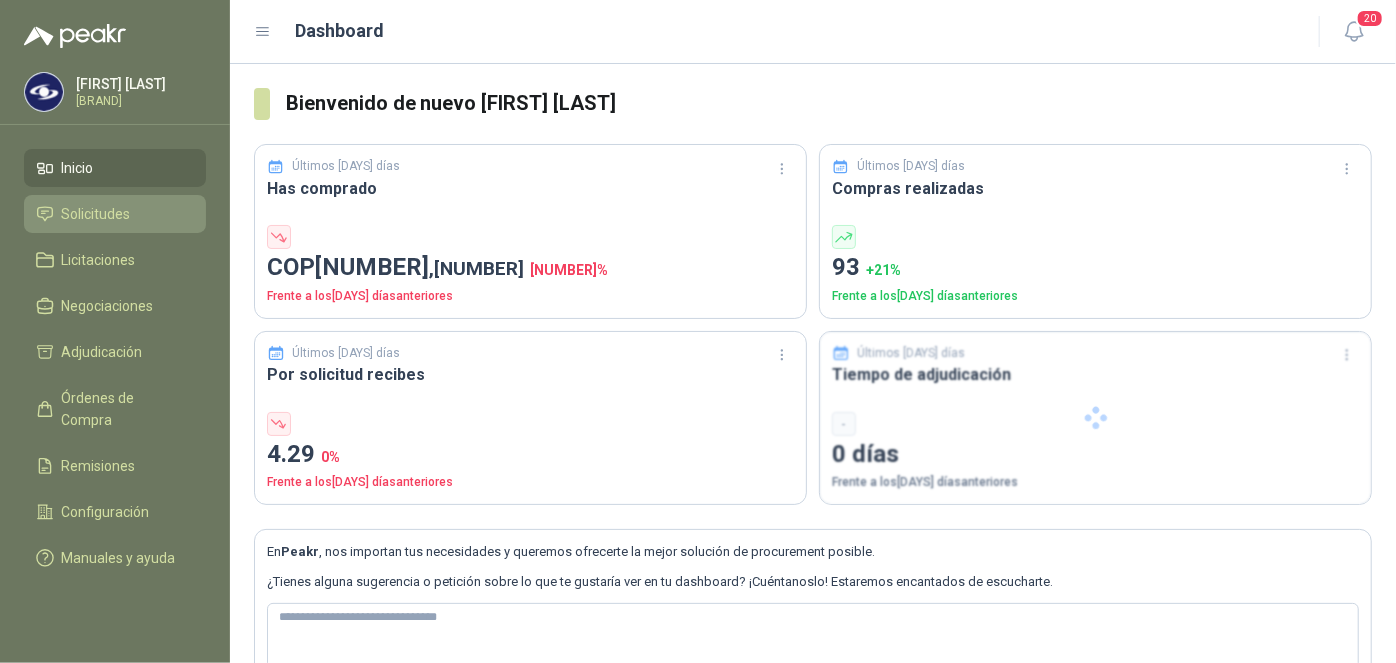 click on "Solicitudes" at bounding box center (115, 214) 